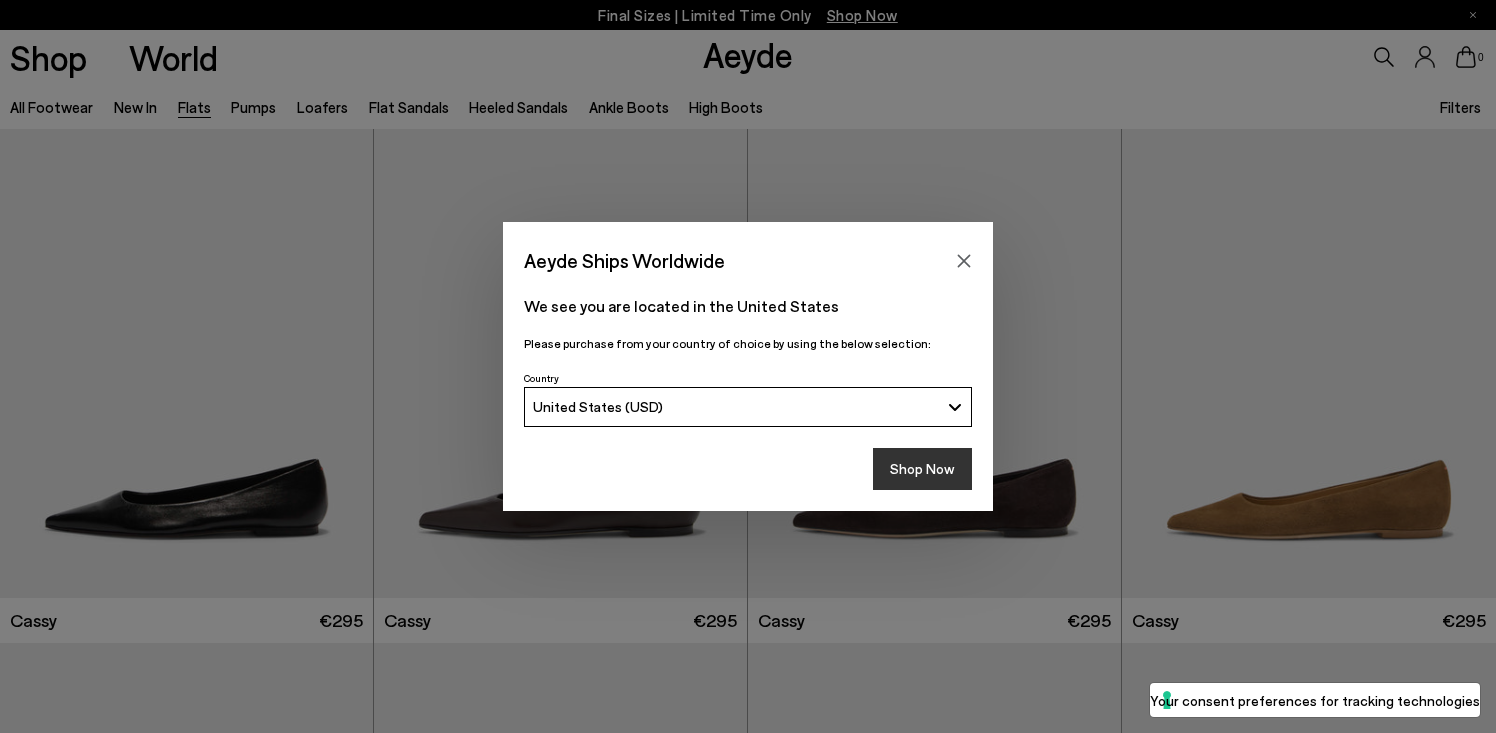 scroll, scrollTop: 0, scrollLeft: 0, axis: both 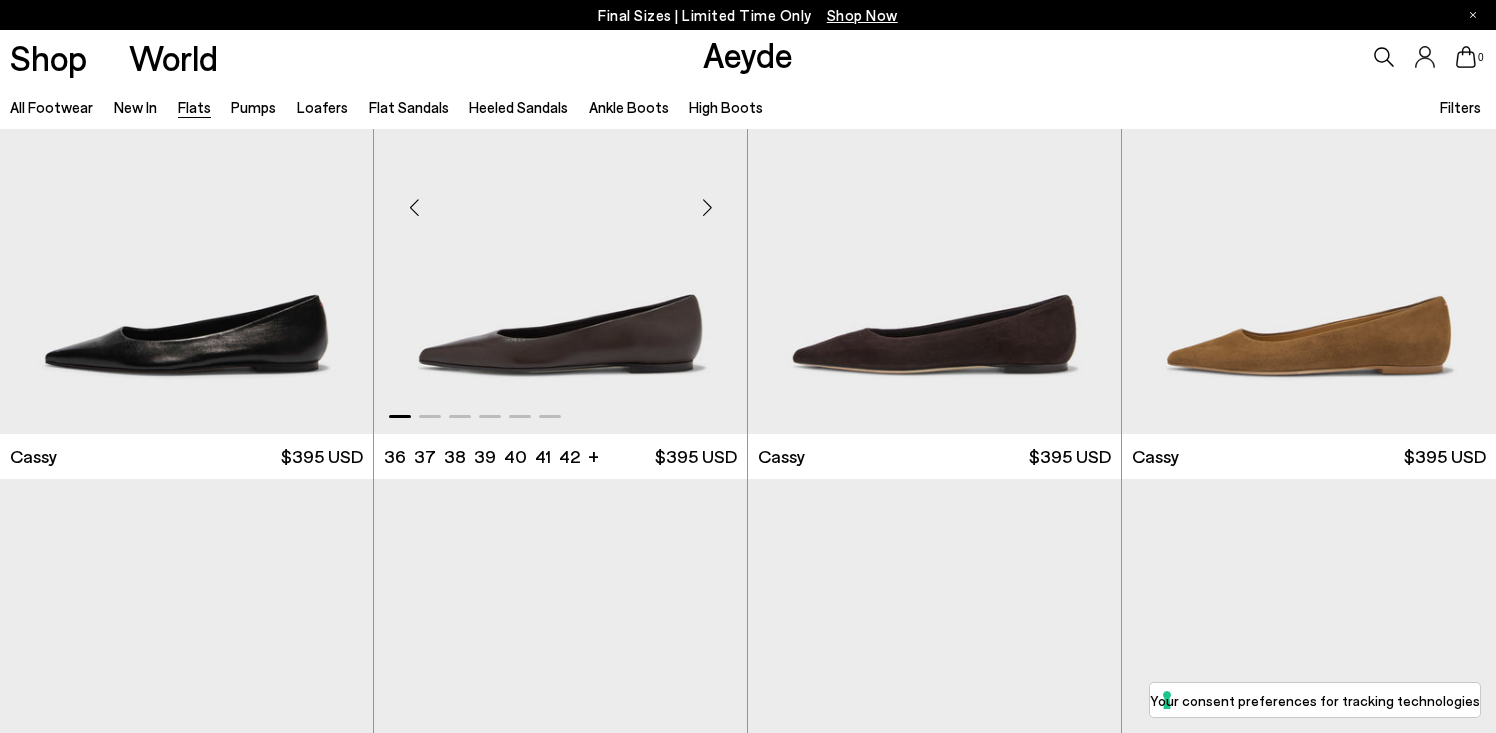 click at bounding box center (707, 208) 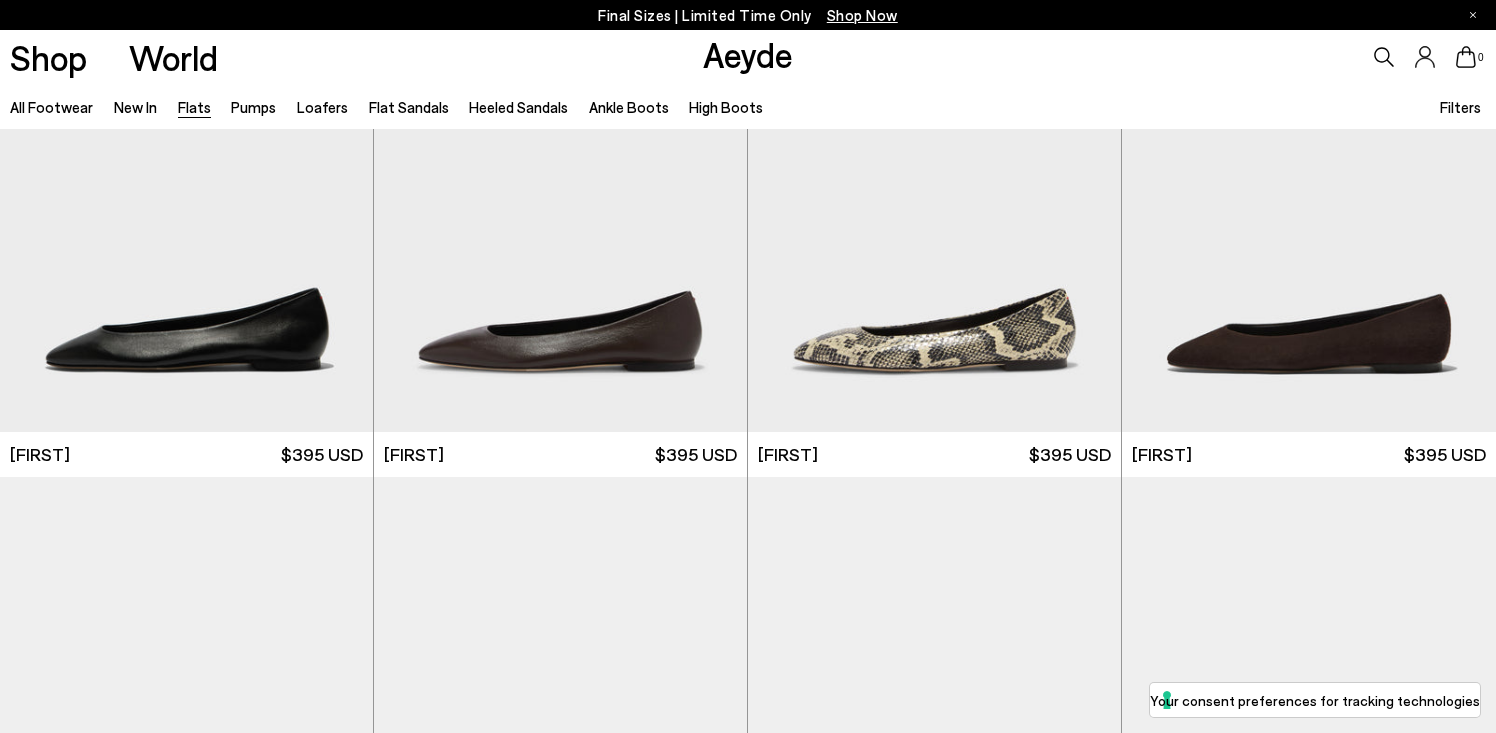 scroll, scrollTop: 681, scrollLeft: 0, axis: vertical 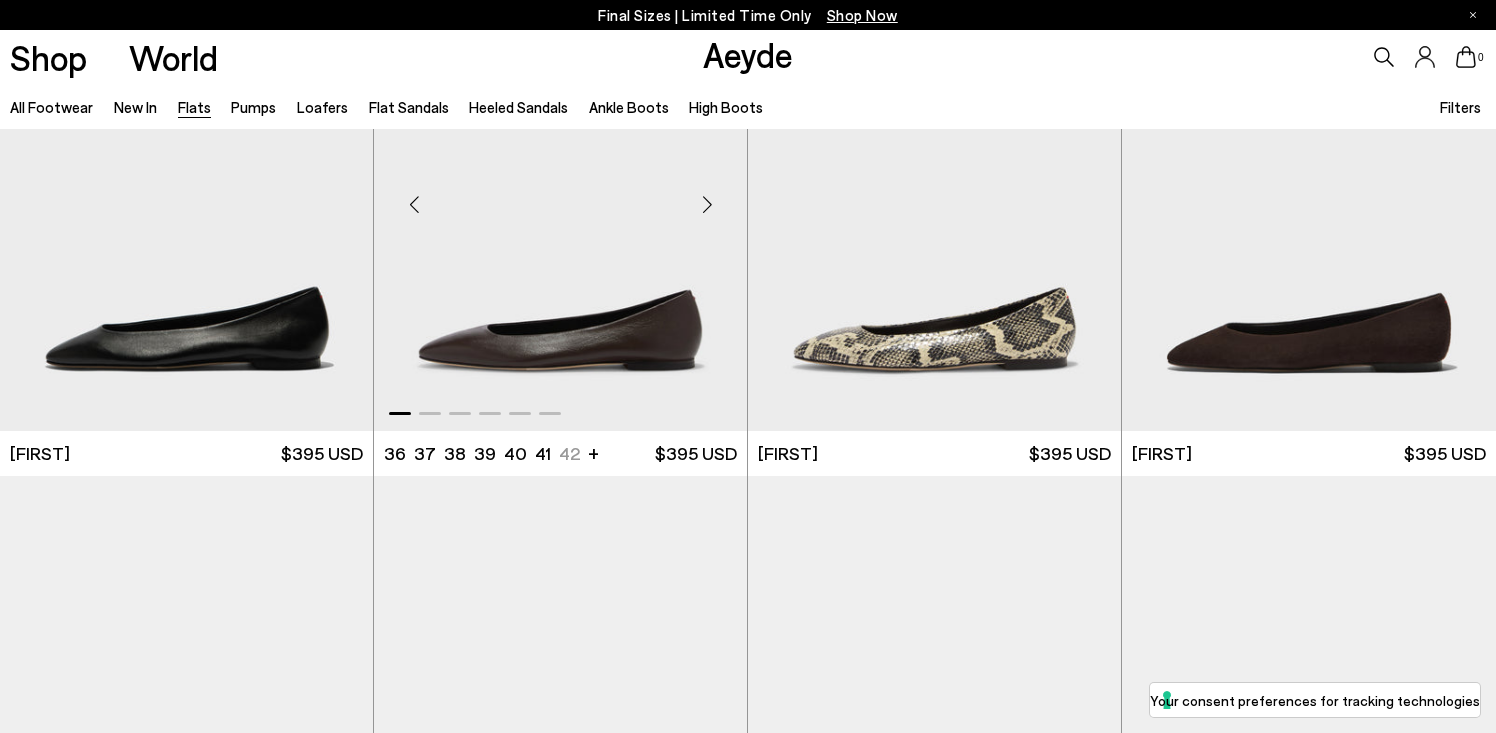click at bounding box center (707, 205) 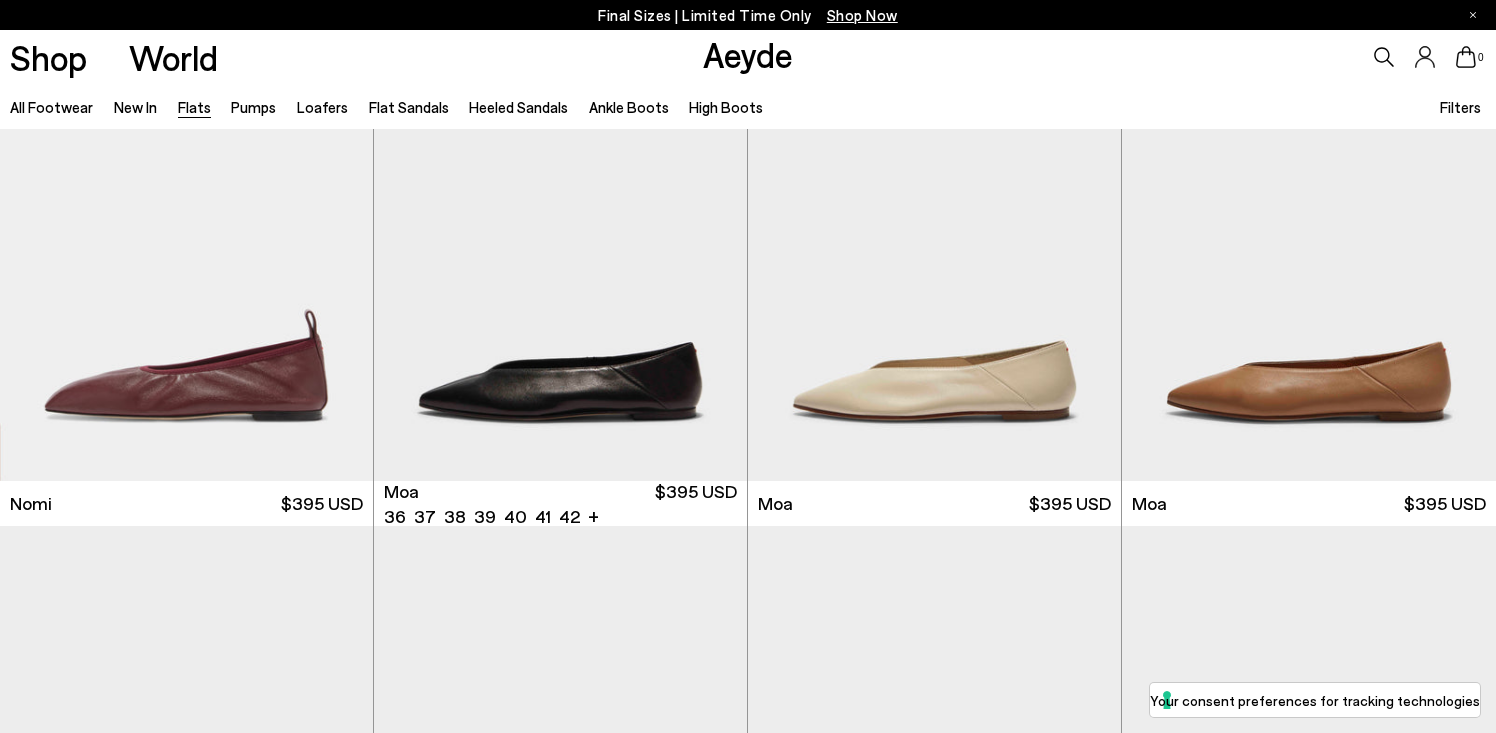 scroll, scrollTop: 1665, scrollLeft: 0, axis: vertical 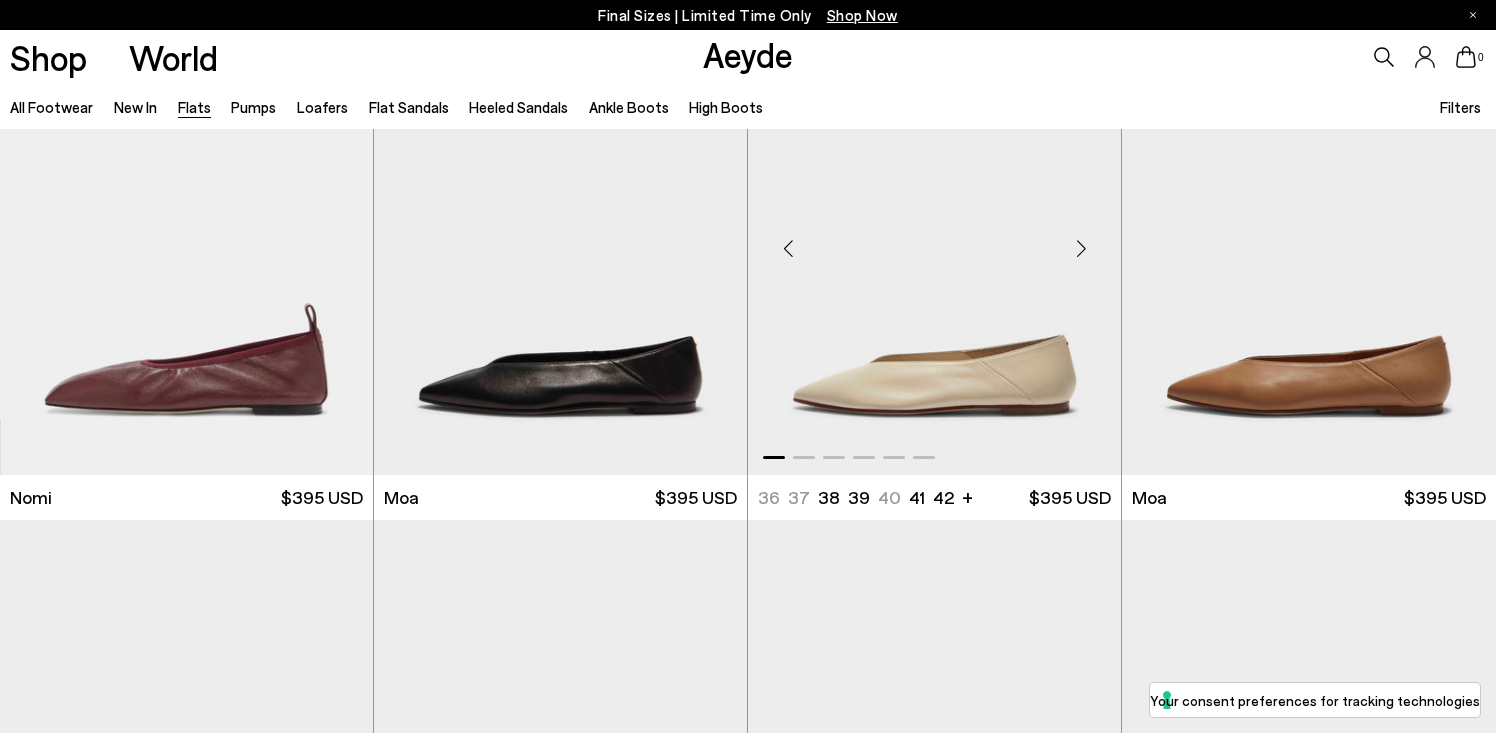 click at bounding box center (1081, 249) 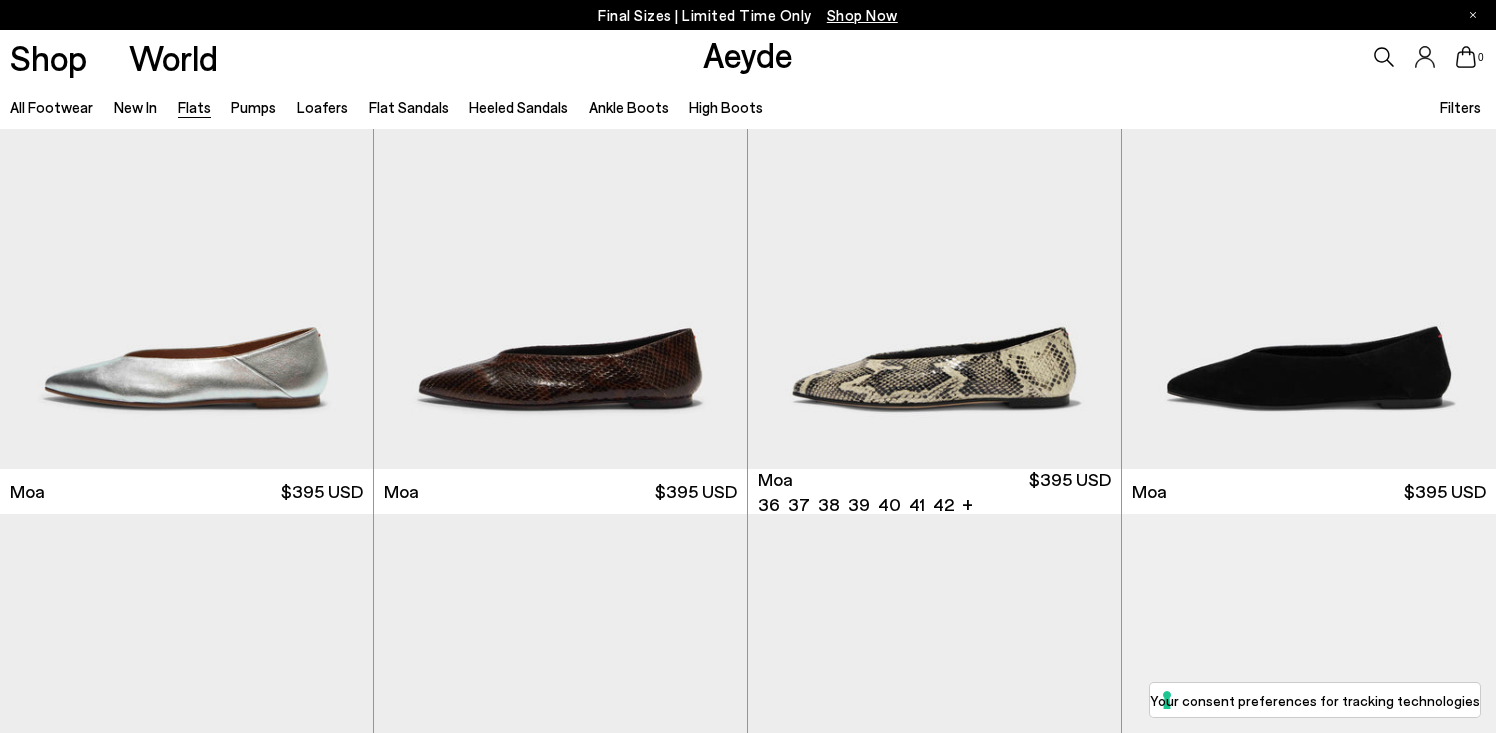 scroll, scrollTop: 2193, scrollLeft: 0, axis: vertical 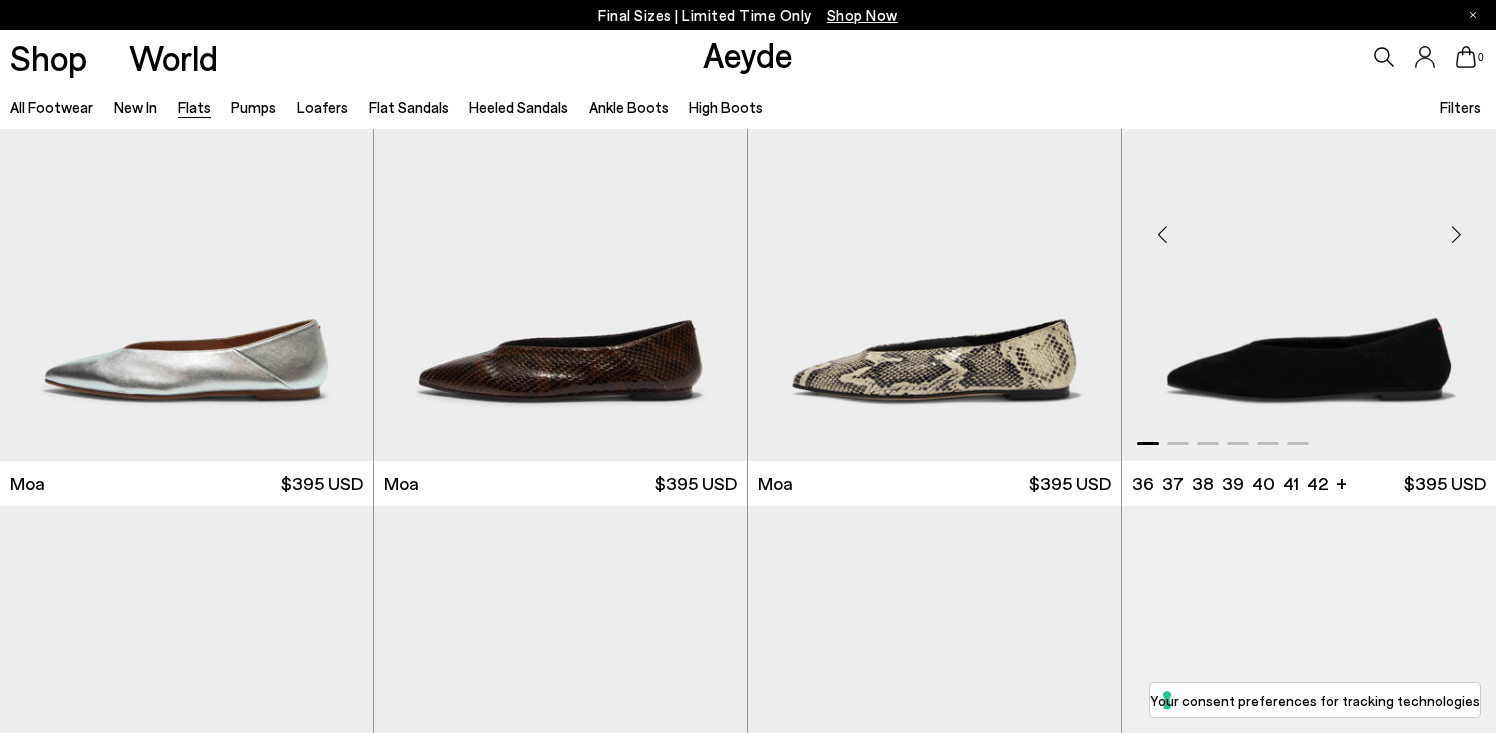 click at bounding box center [1456, 235] 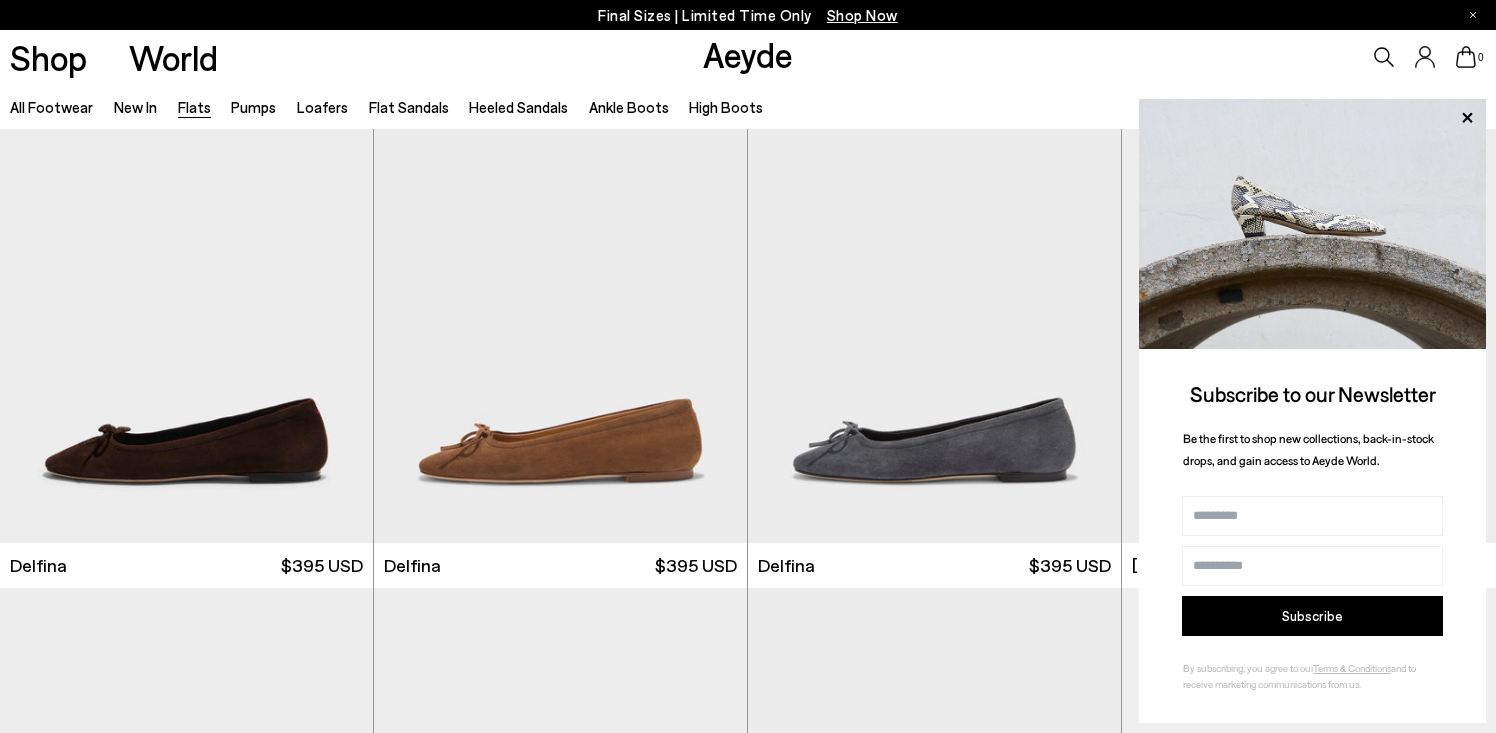 scroll, scrollTop: 3144, scrollLeft: 0, axis: vertical 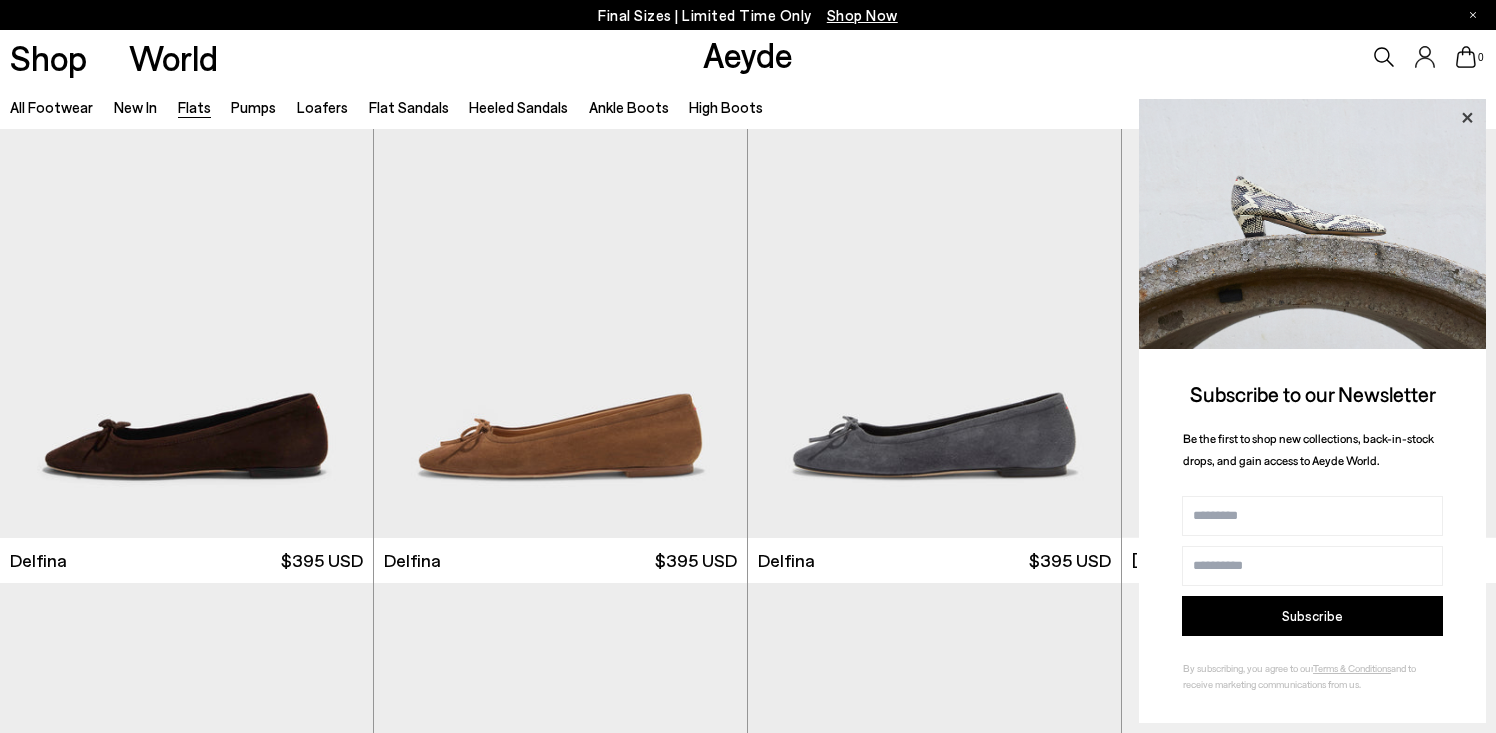 click 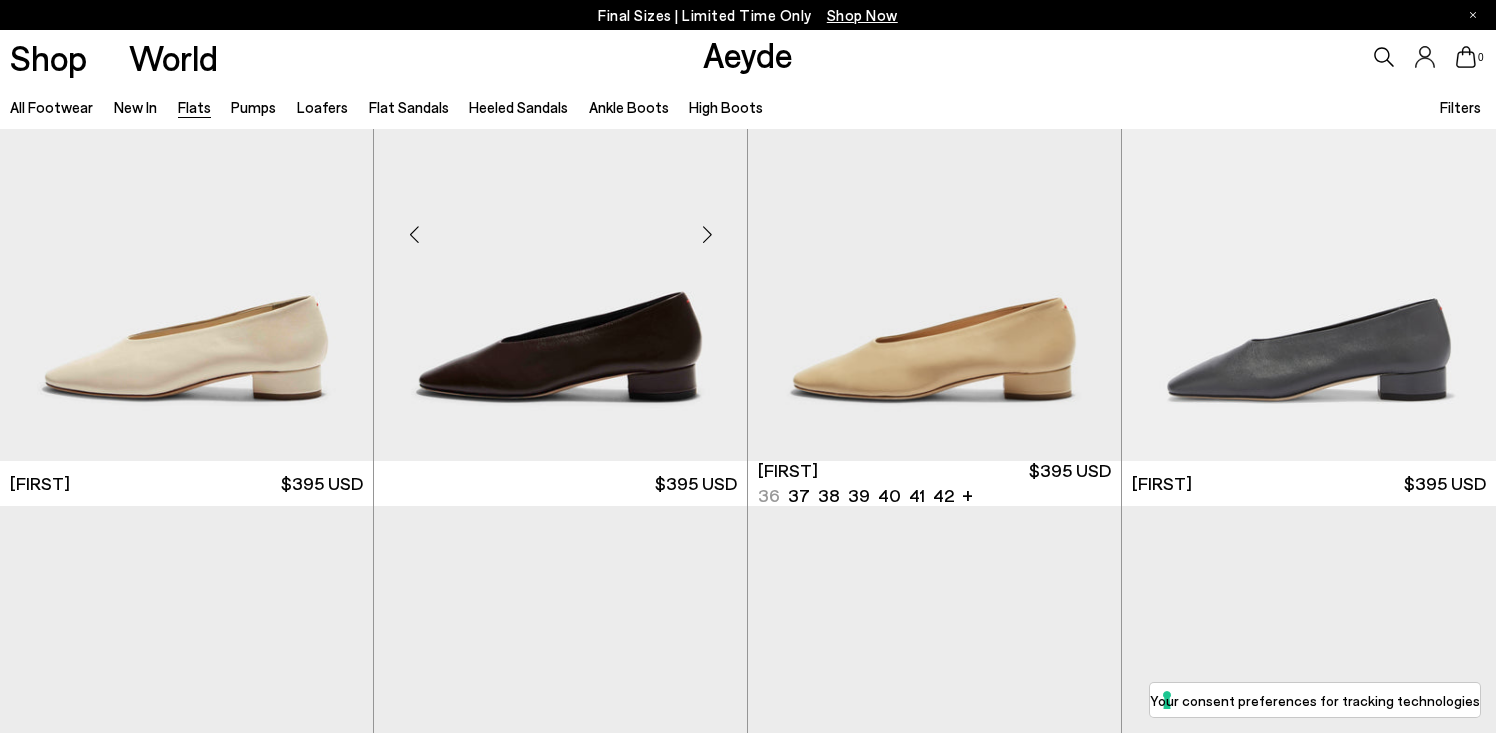 scroll, scrollTop: 3737, scrollLeft: 0, axis: vertical 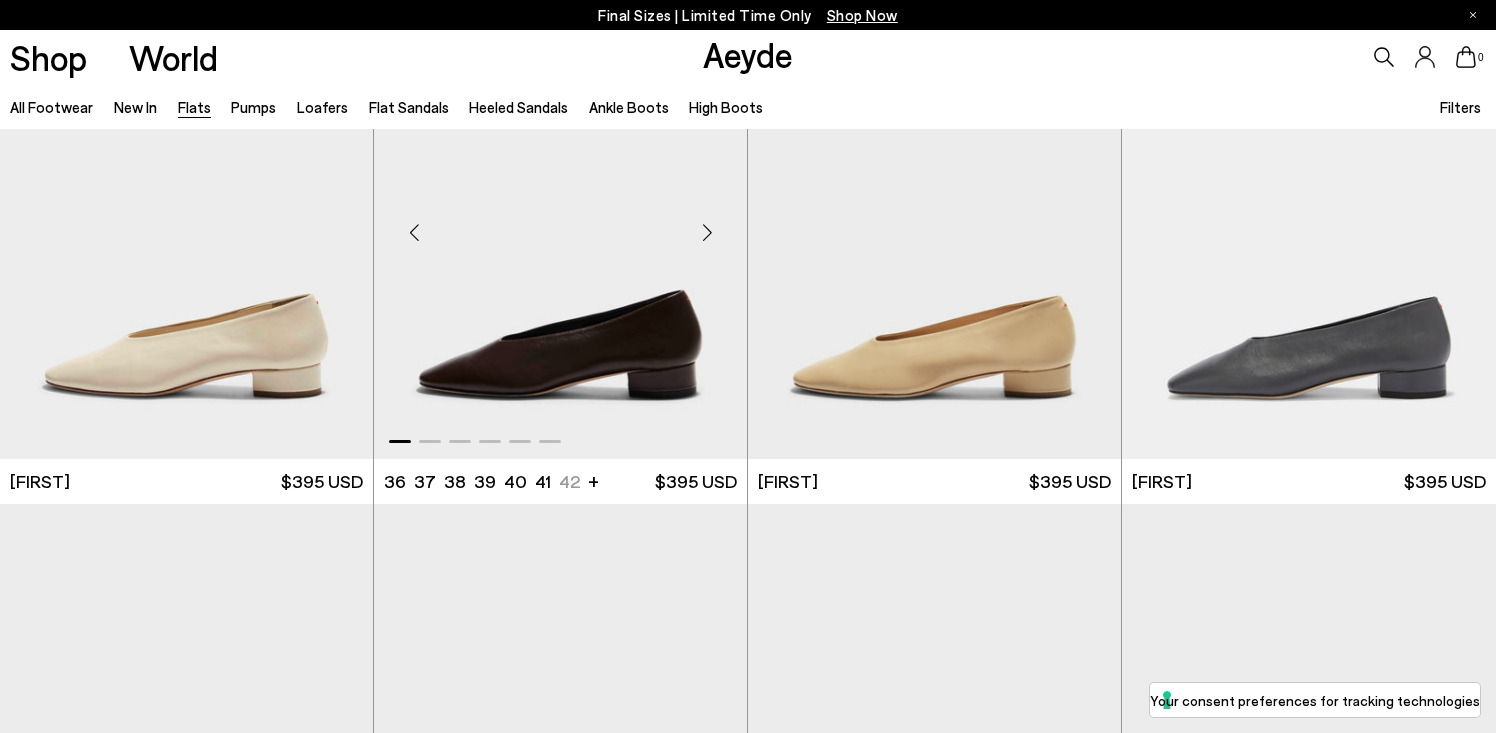 click at bounding box center [707, 232] 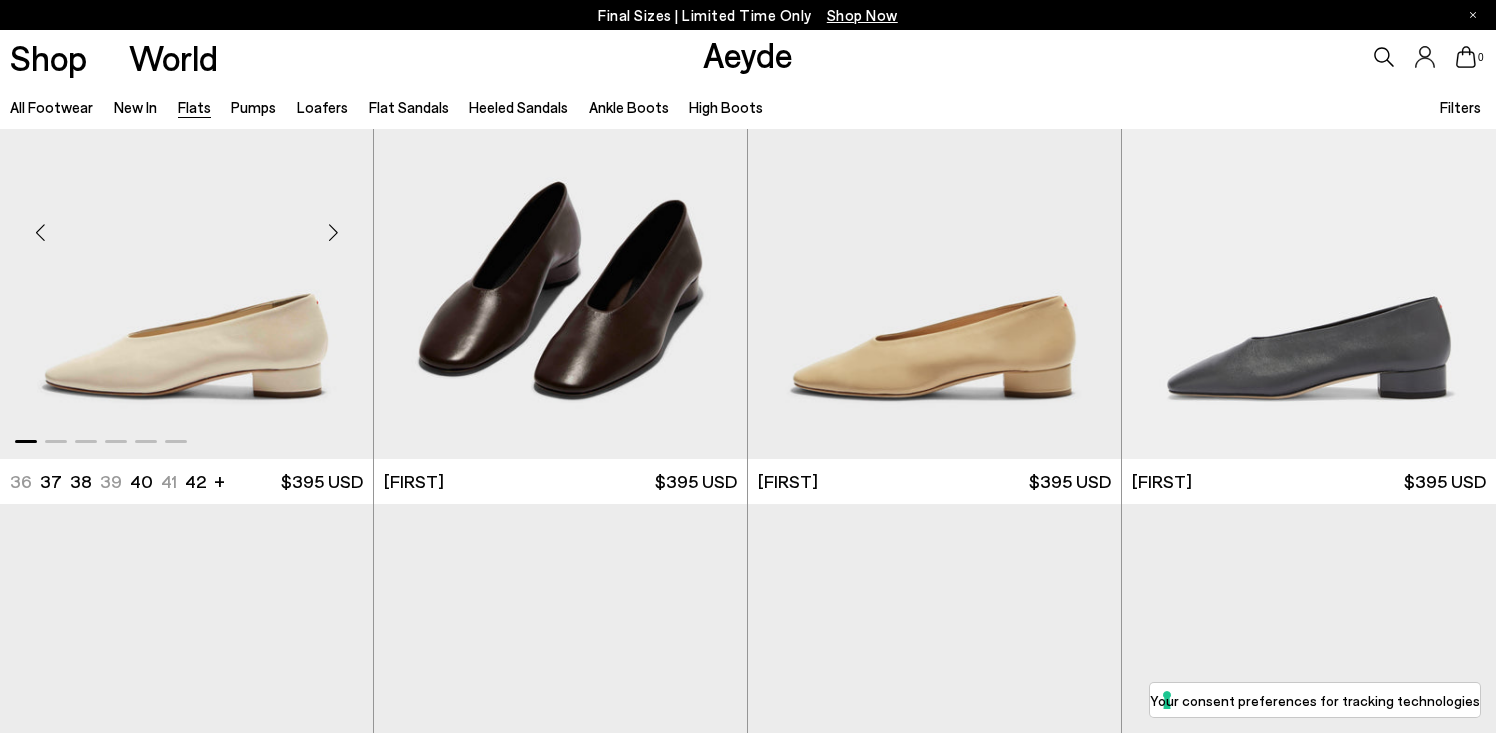 click at bounding box center (333, 232) 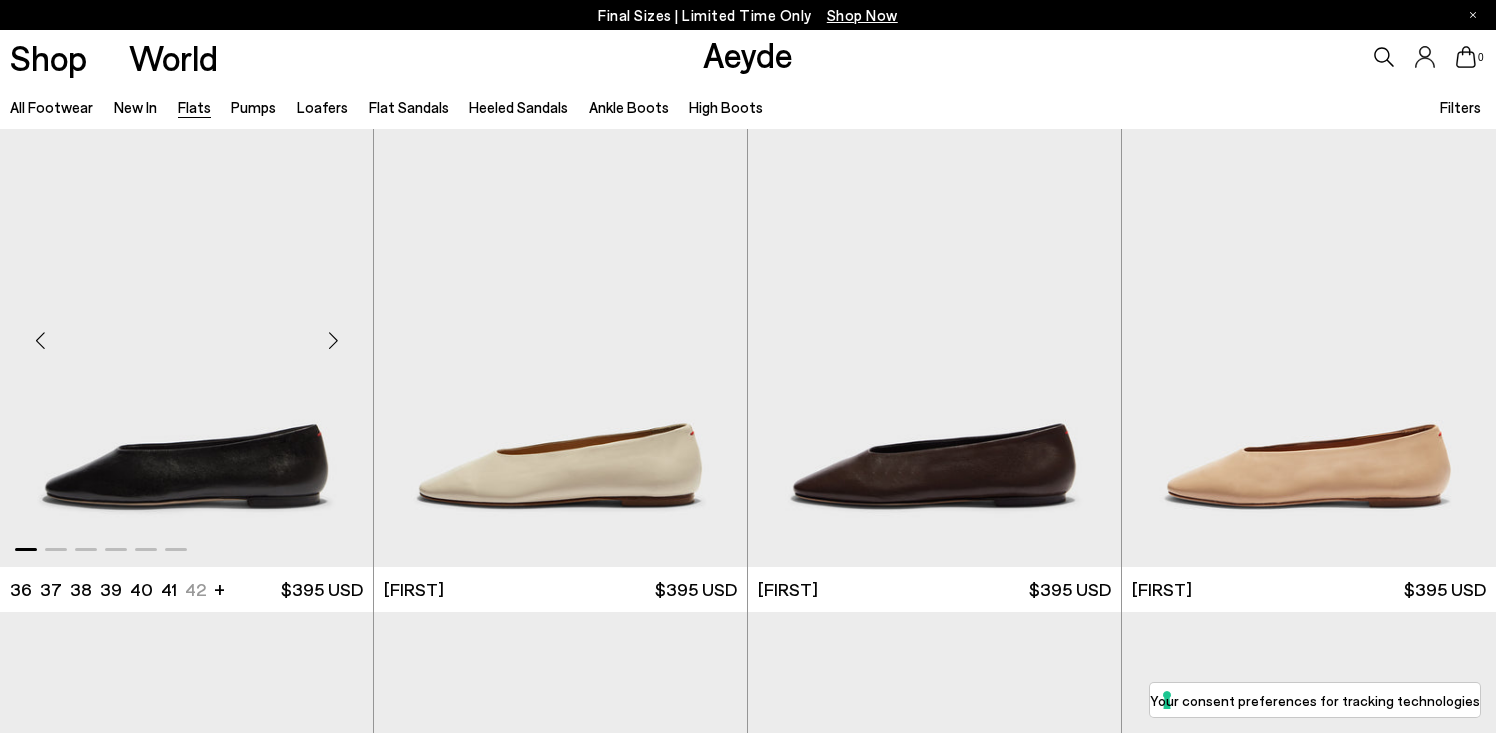 scroll, scrollTop: 4145, scrollLeft: 0, axis: vertical 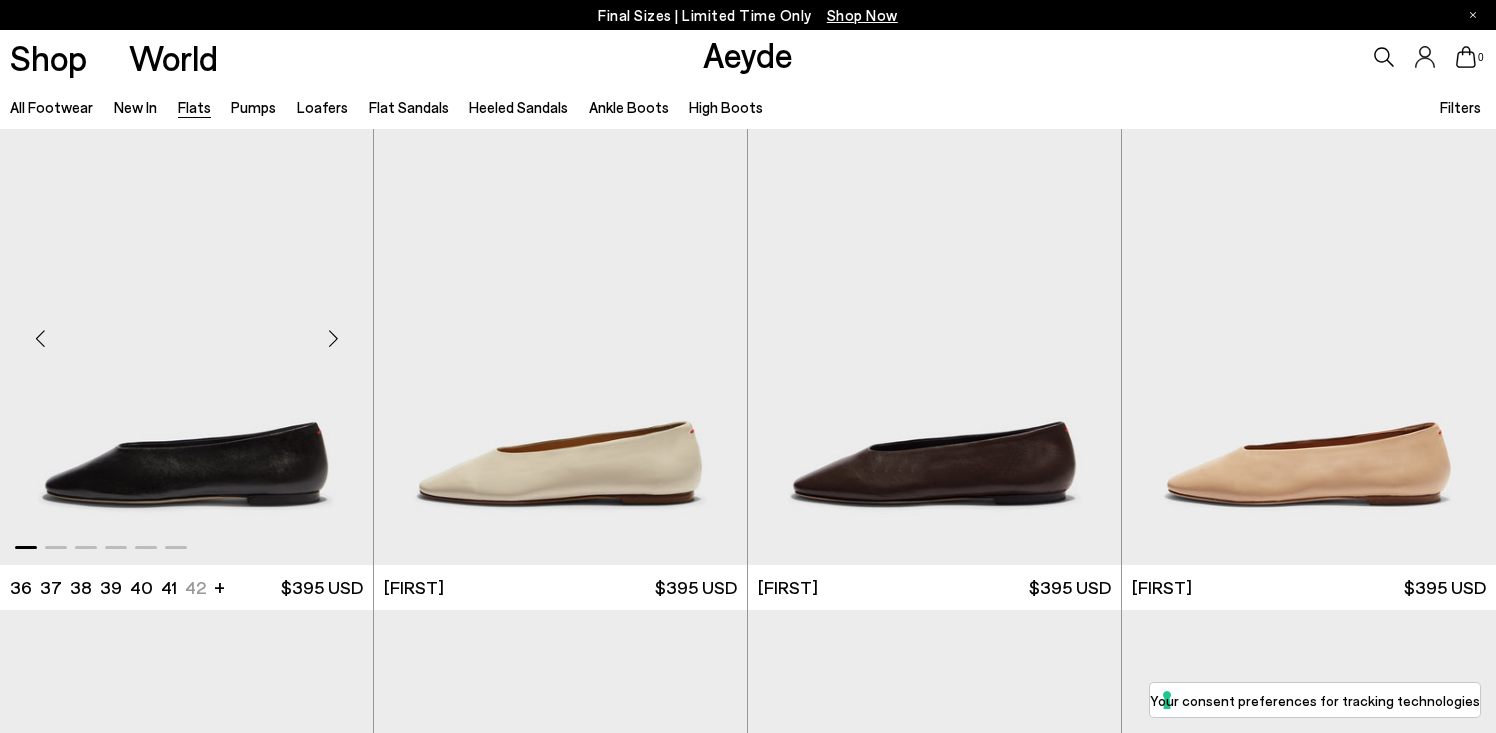 click at bounding box center (333, 338) 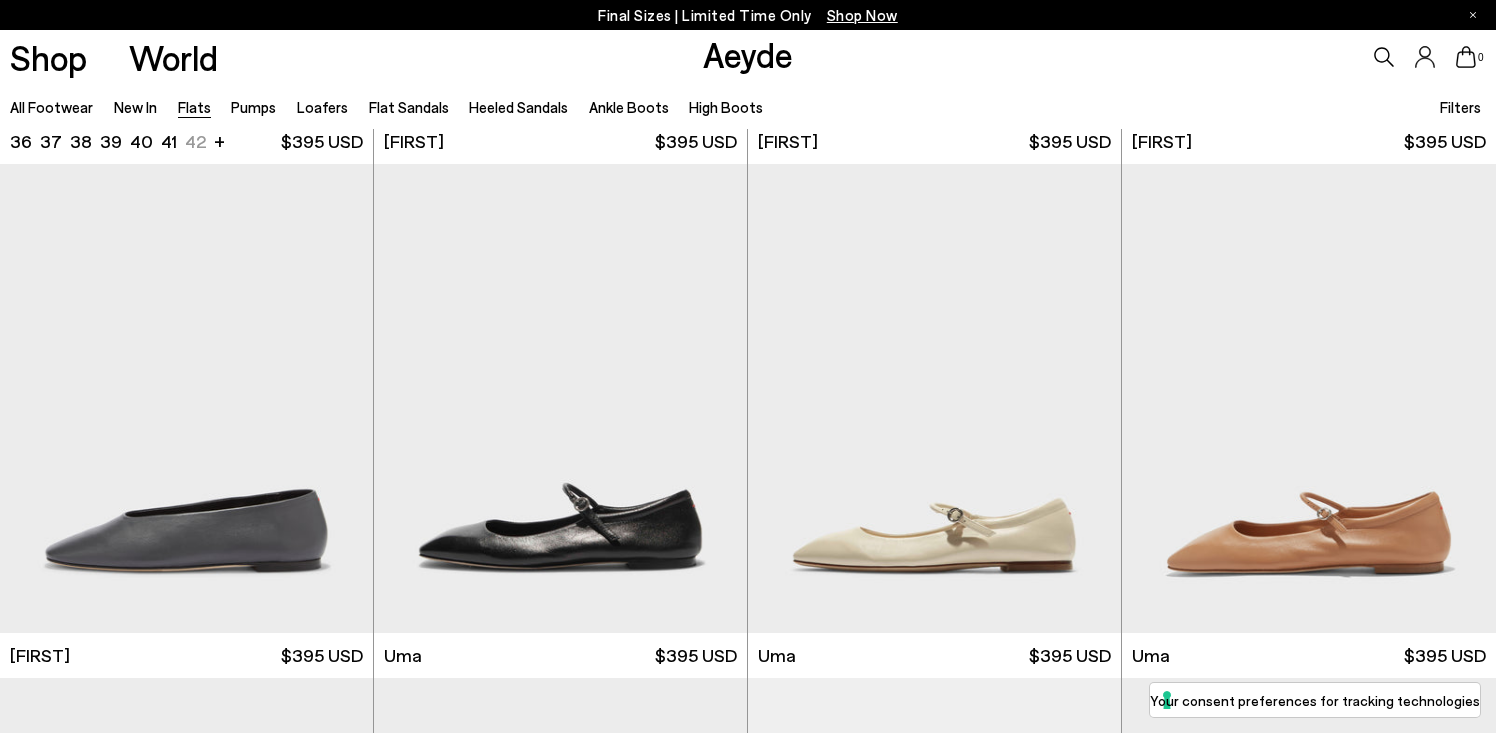 scroll, scrollTop: 4592, scrollLeft: 0, axis: vertical 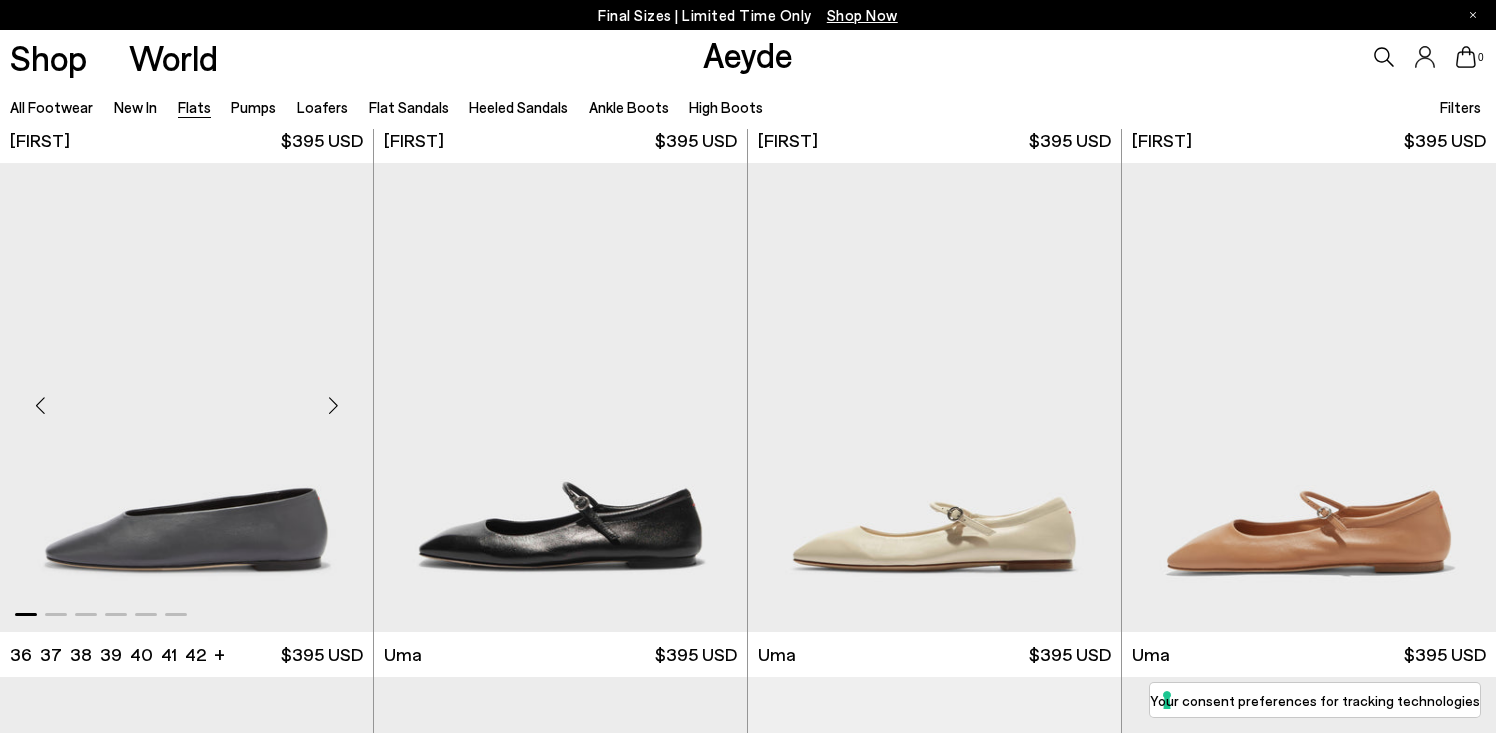 click at bounding box center [333, 405] 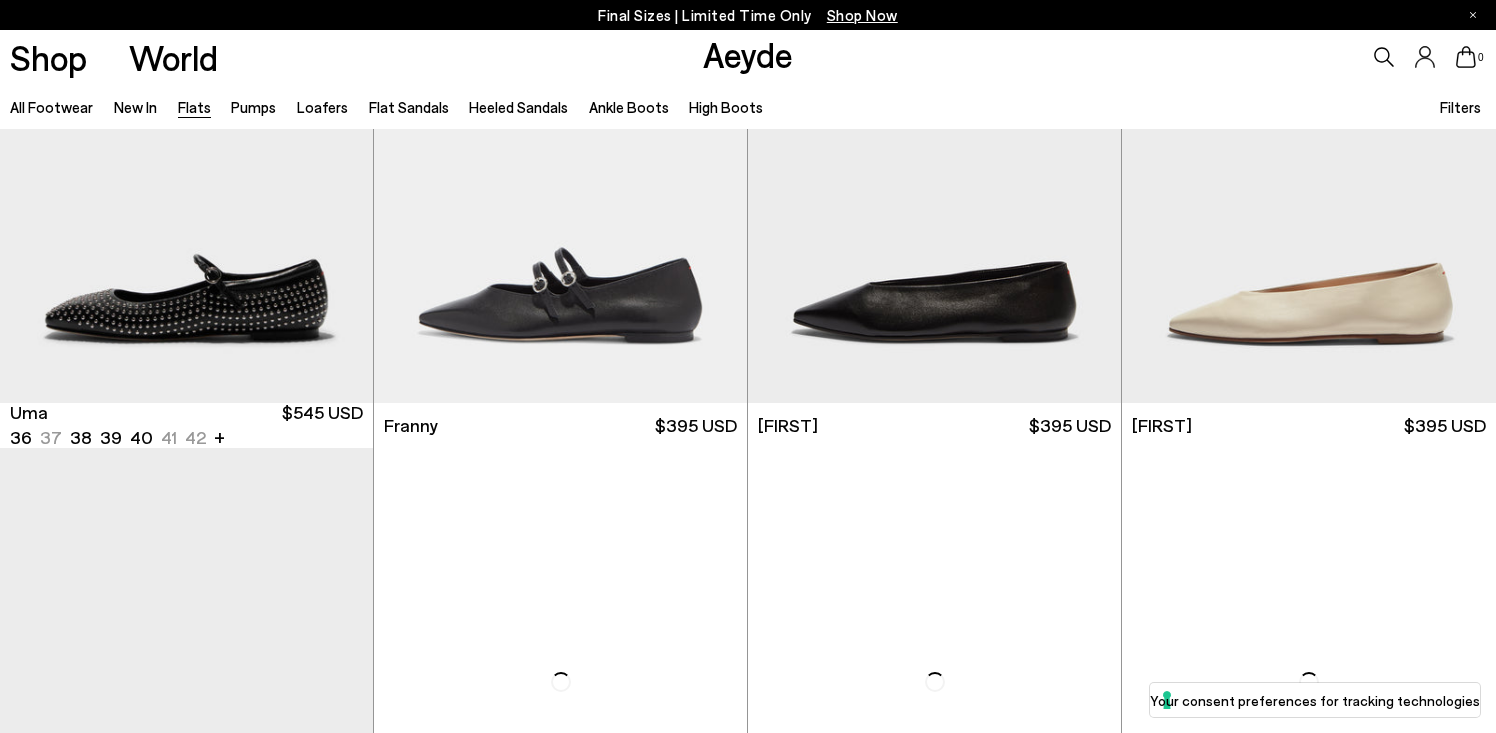 scroll, scrollTop: 5868, scrollLeft: 0, axis: vertical 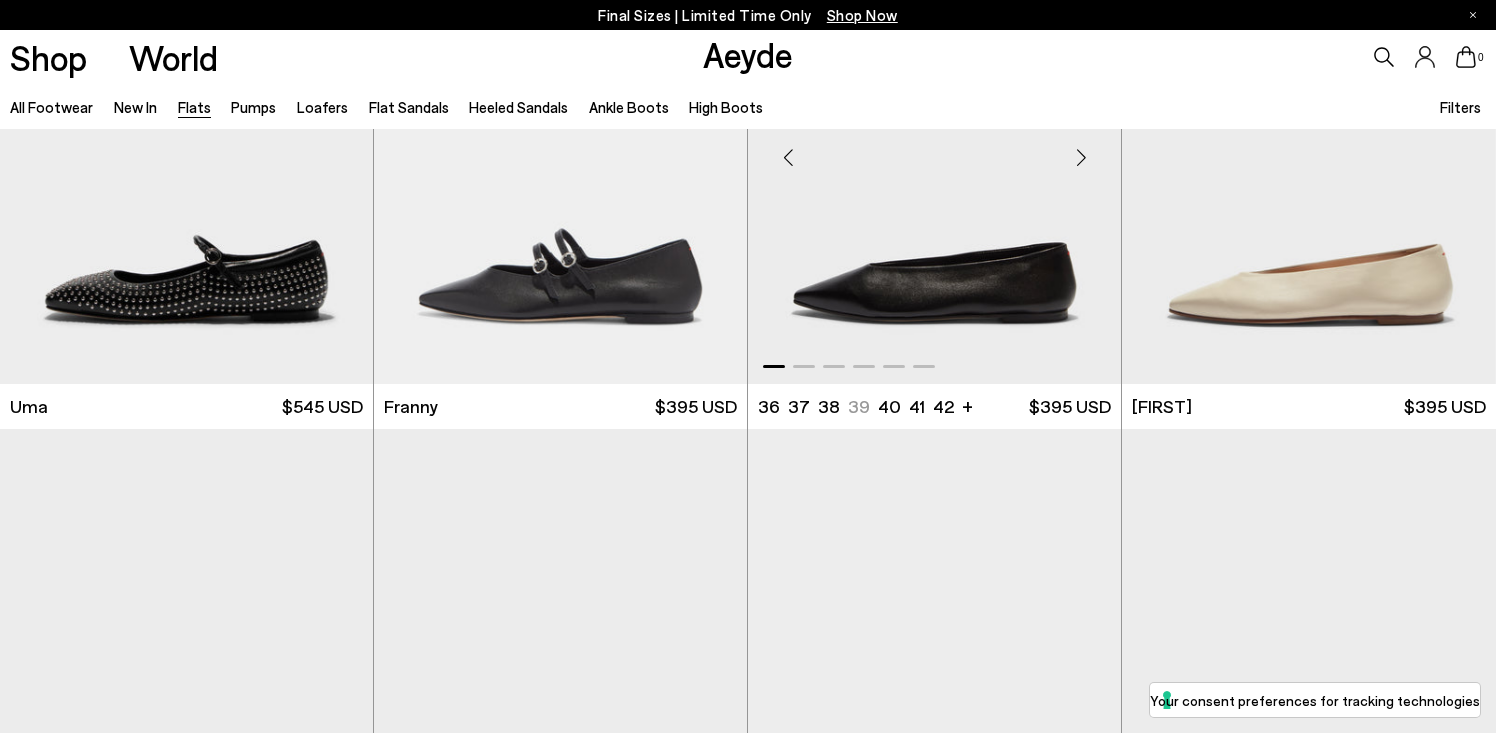 click at bounding box center [1081, 157] 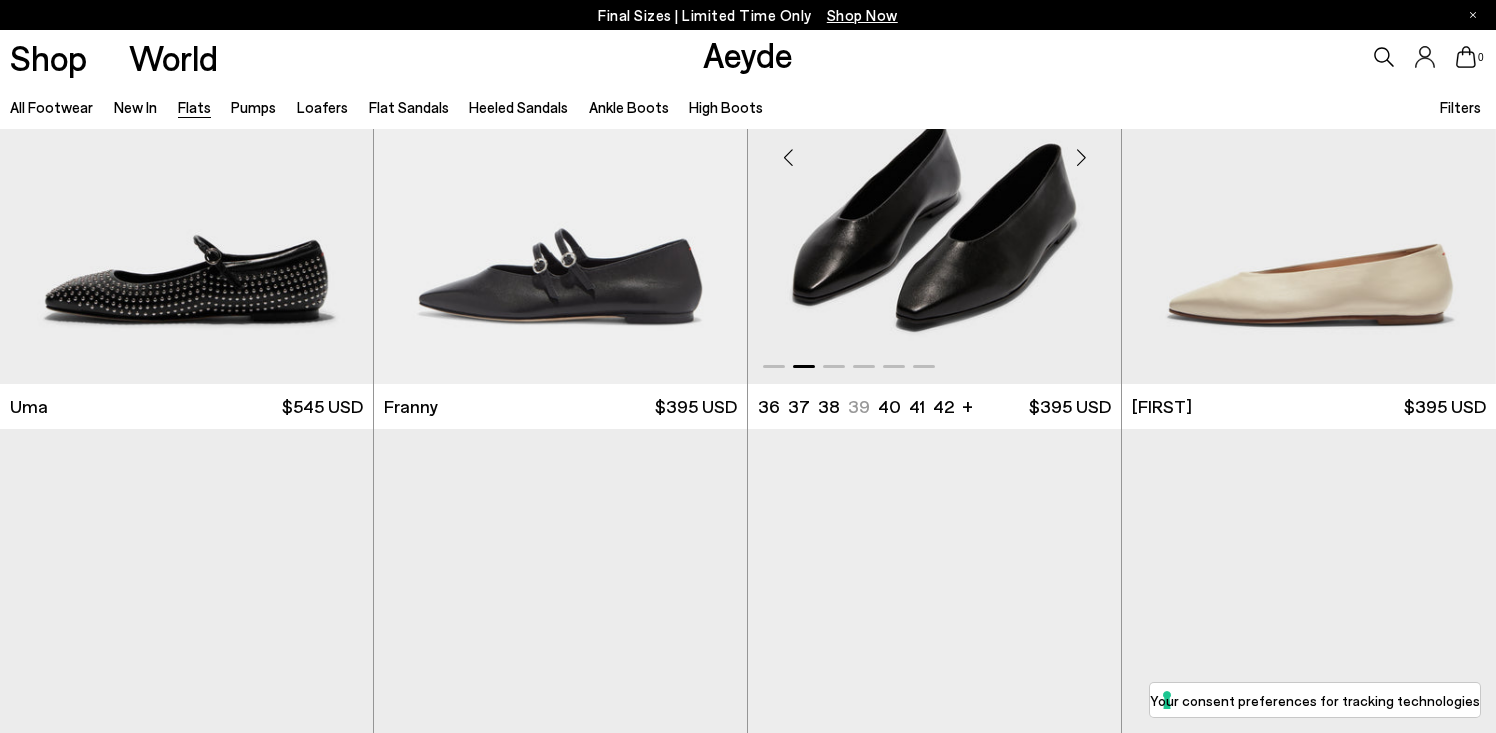 click at bounding box center [1081, 157] 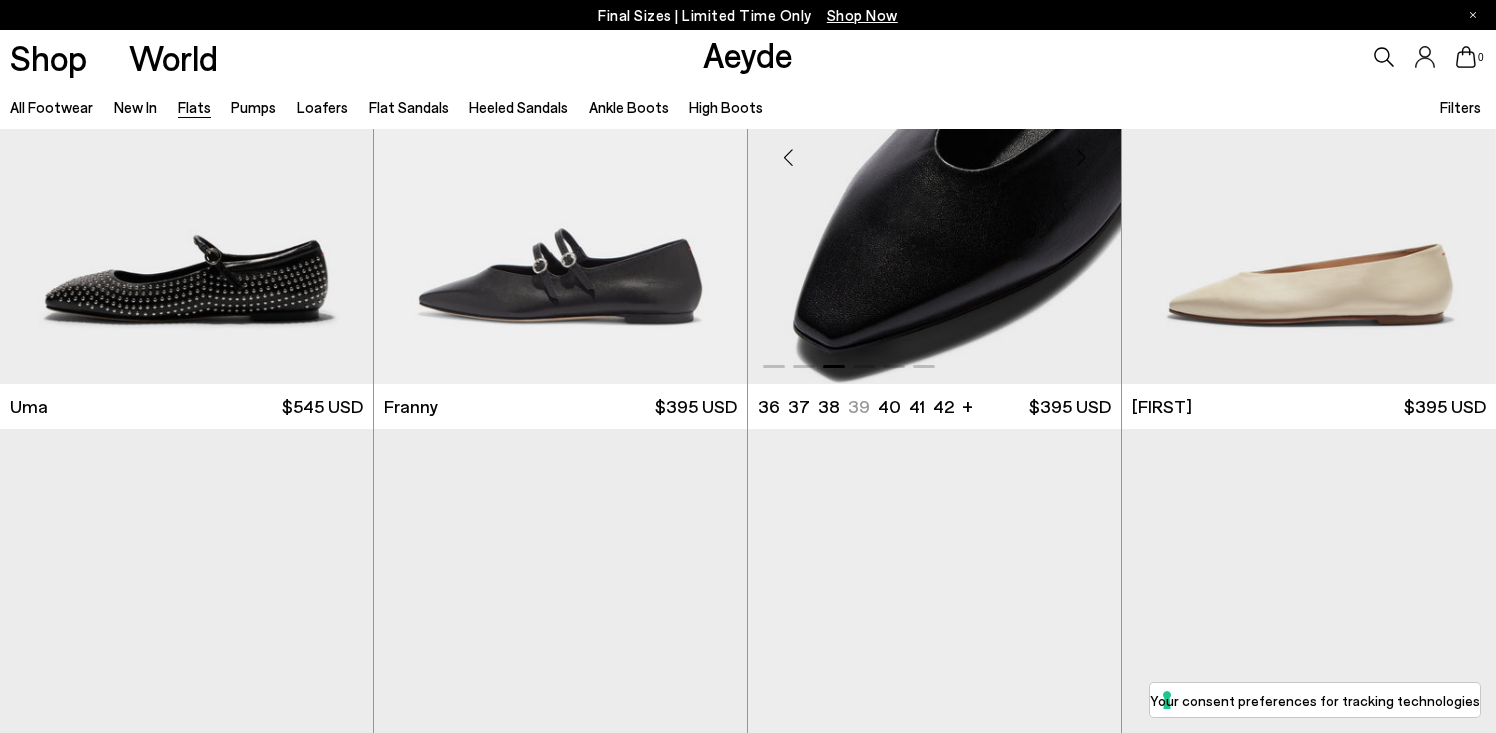 click at bounding box center (1081, 157) 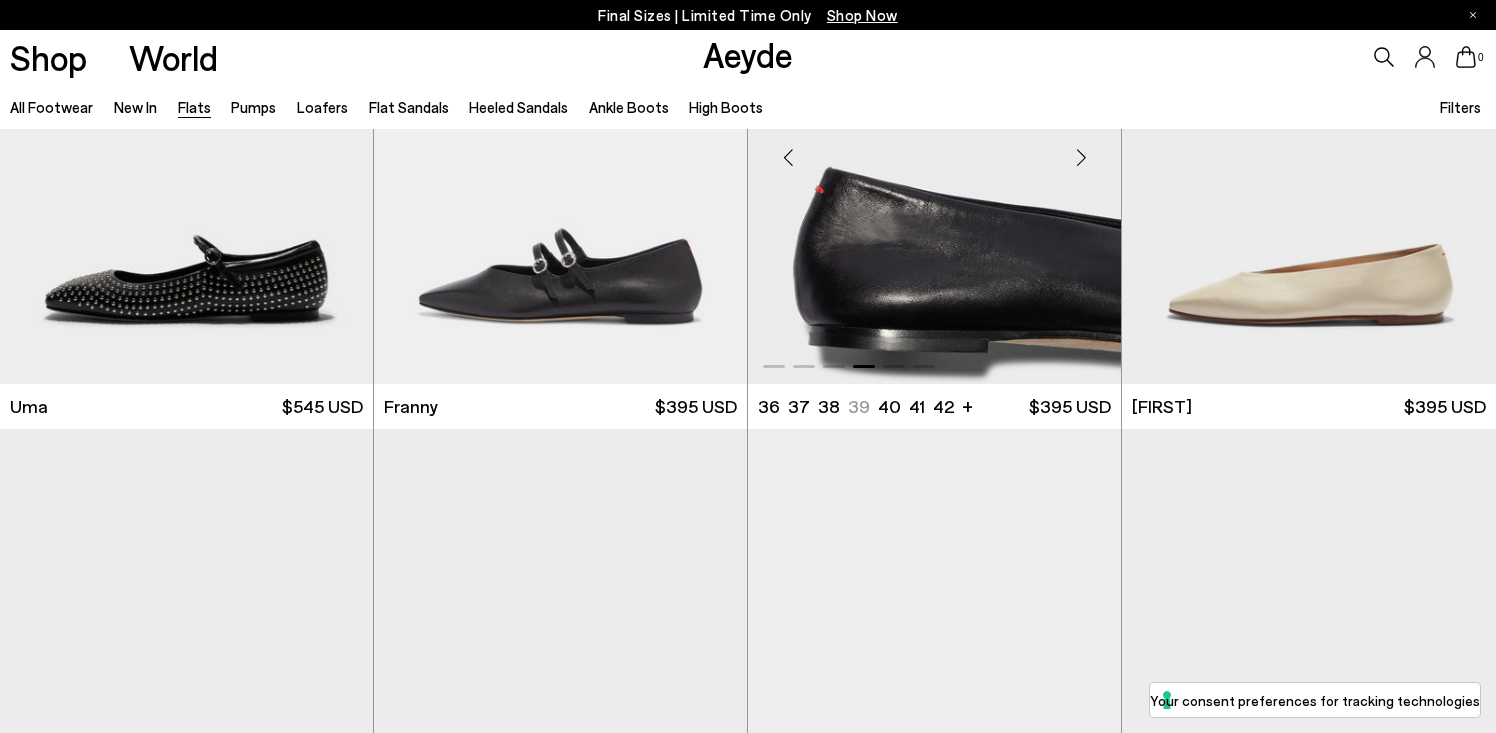 click at bounding box center [1081, 157] 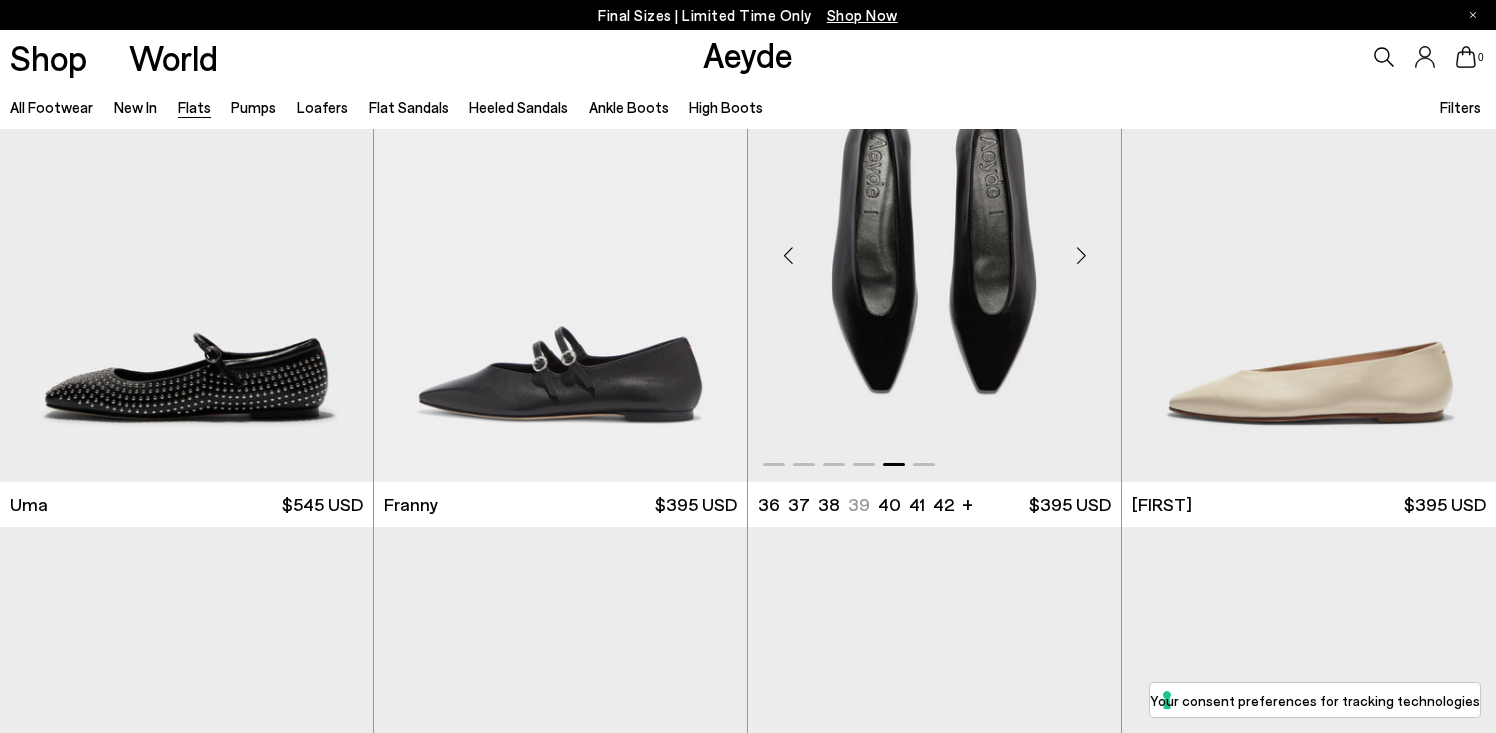 scroll, scrollTop: 5758, scrollLeft: 0, axis: vertical 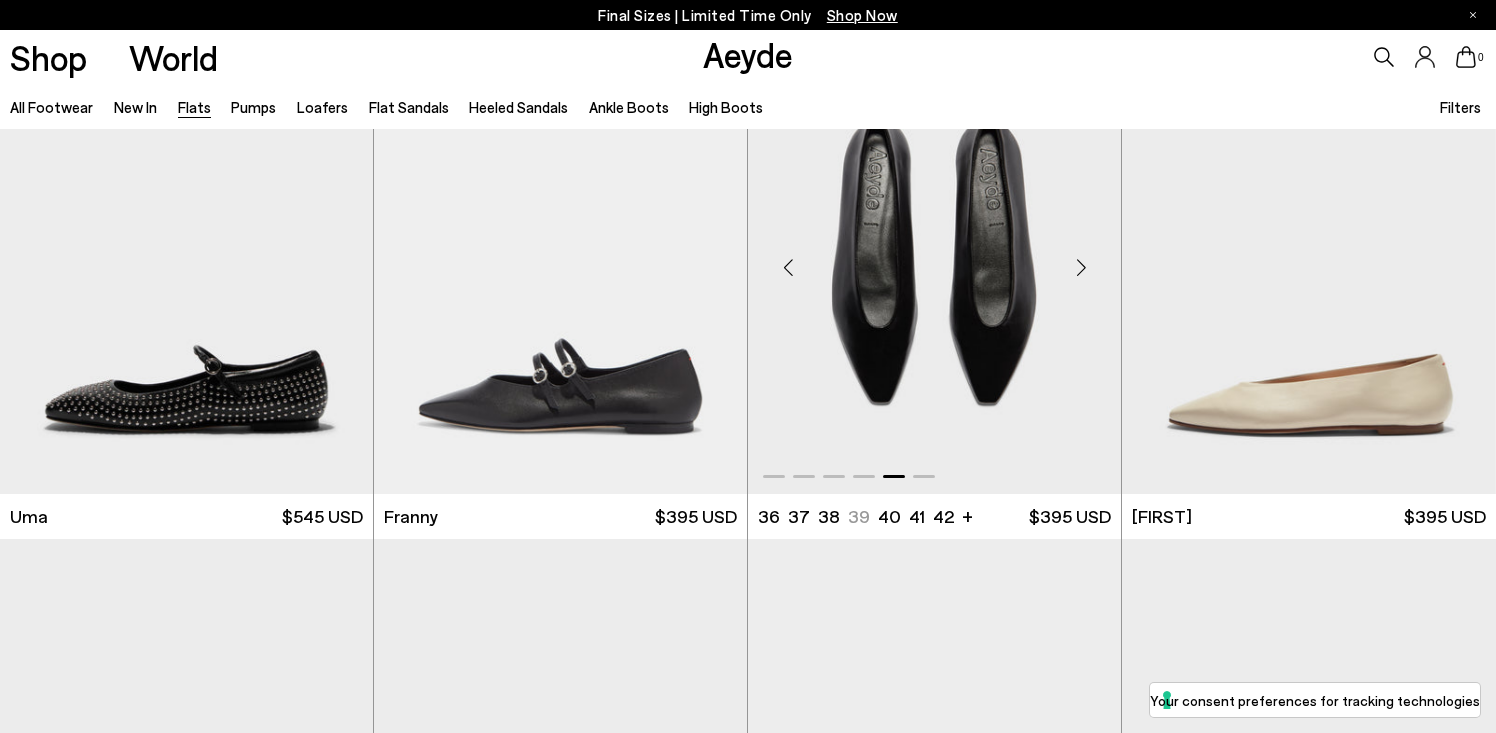 click at bounding box center (934, 259) 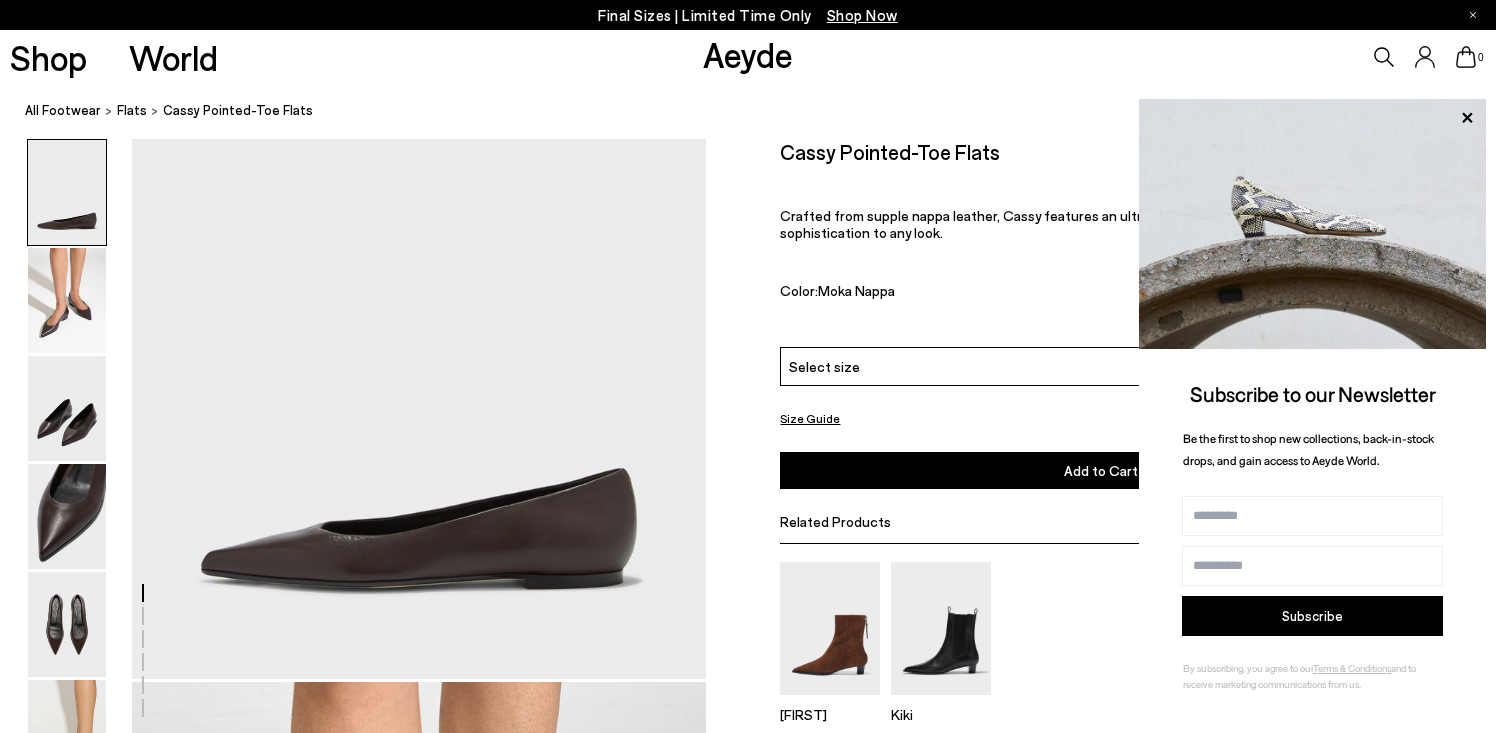 scroll, scrollTop: 0, scrollLeft: 0, axis: both 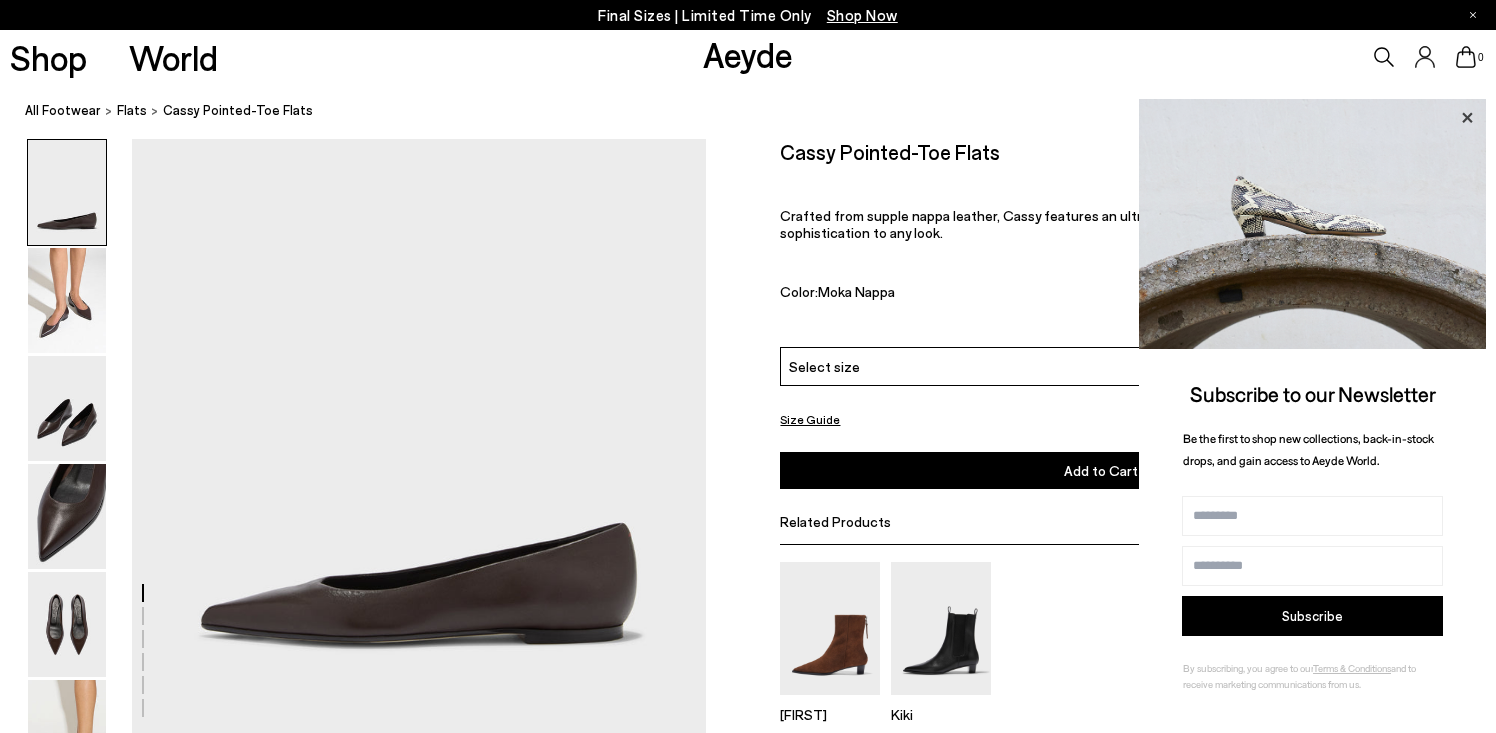 click 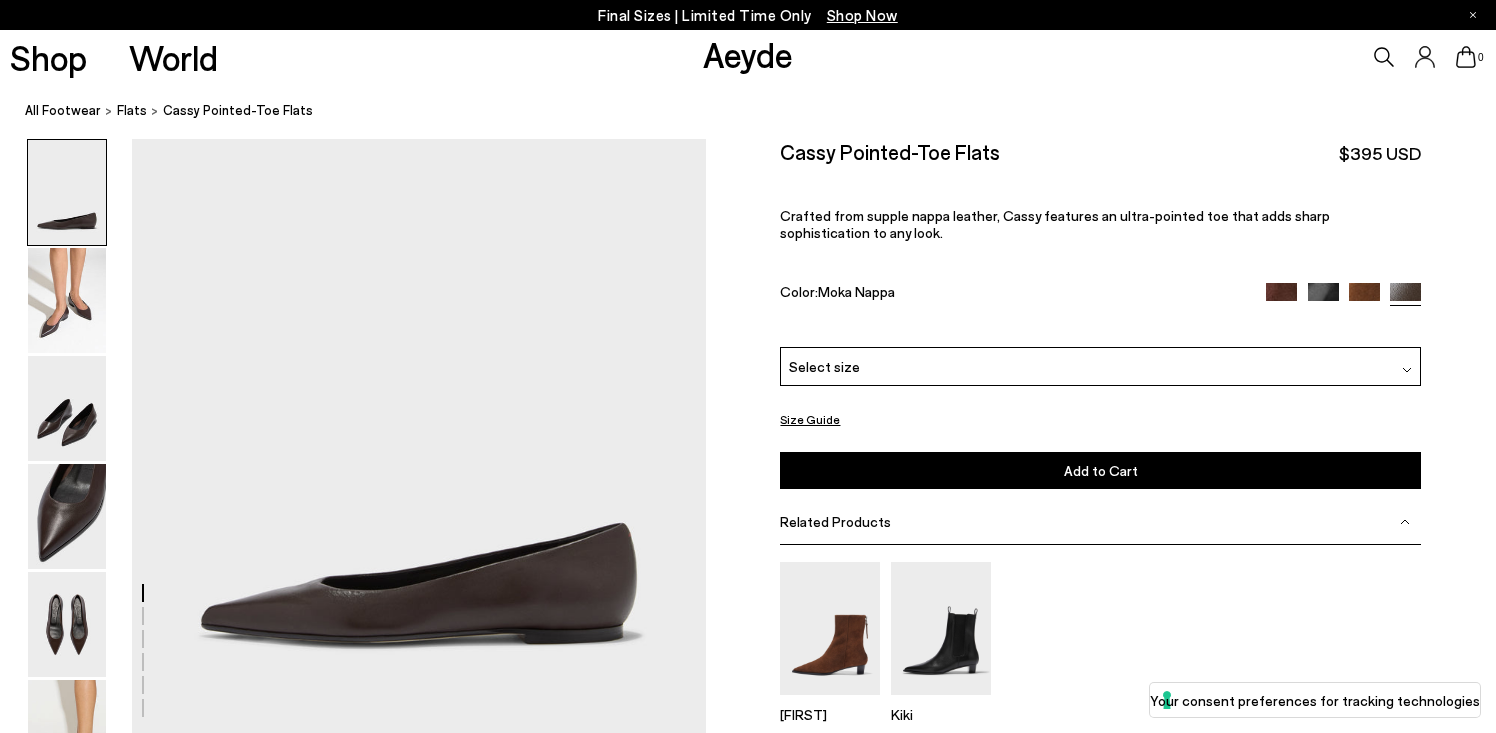 click at bounding box center [353, 2355] 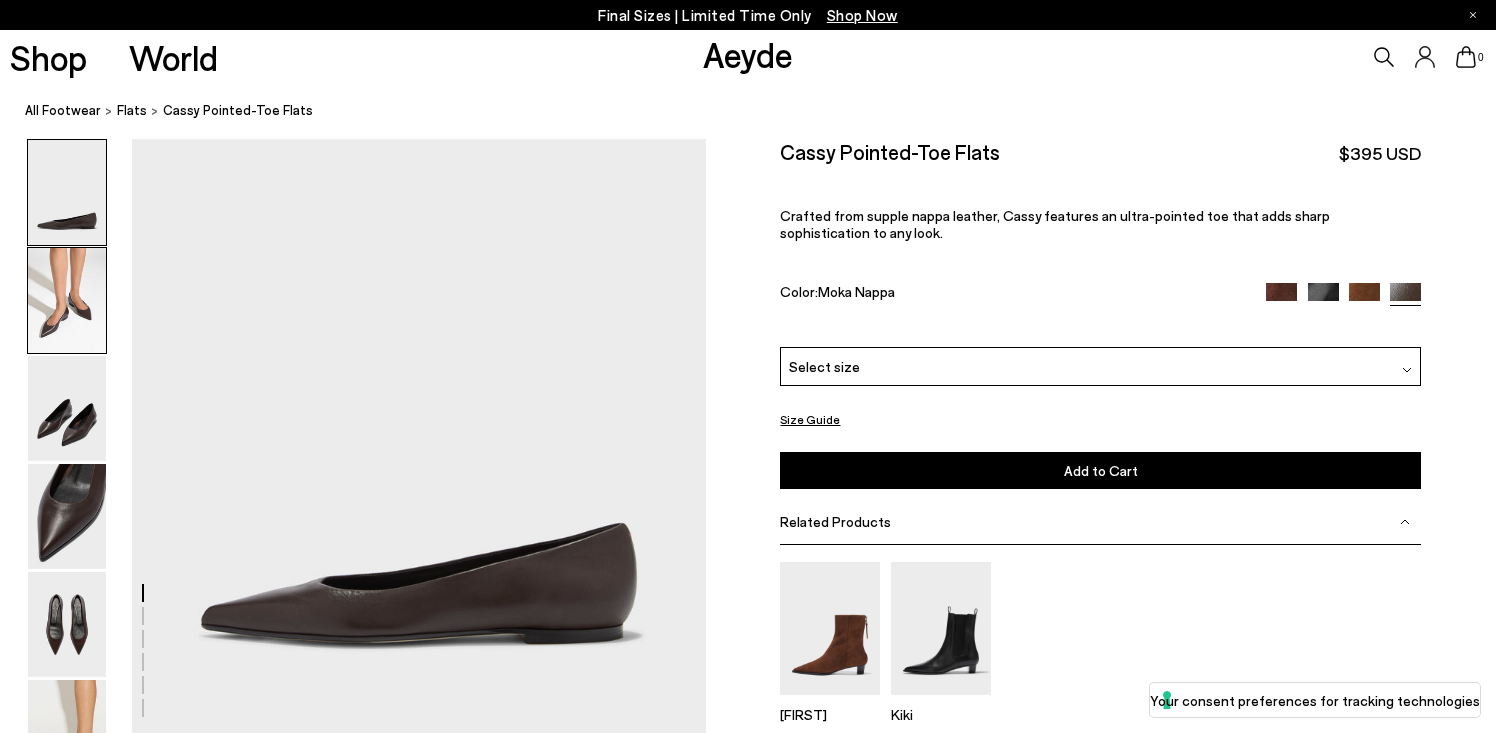 click at bounding box center [67, 300] 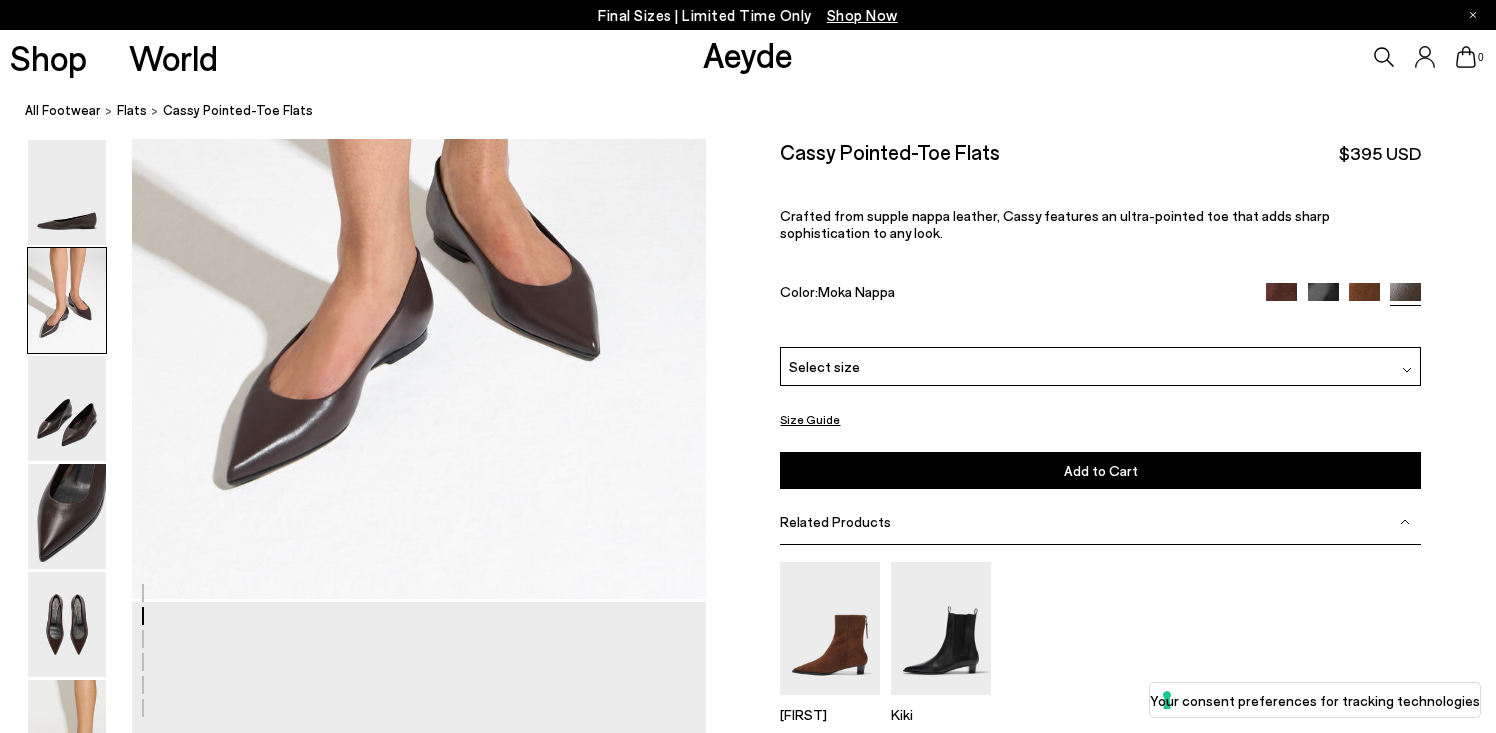 scroll, scrollTop: 894, scrollLeft: 0, axis: vertical 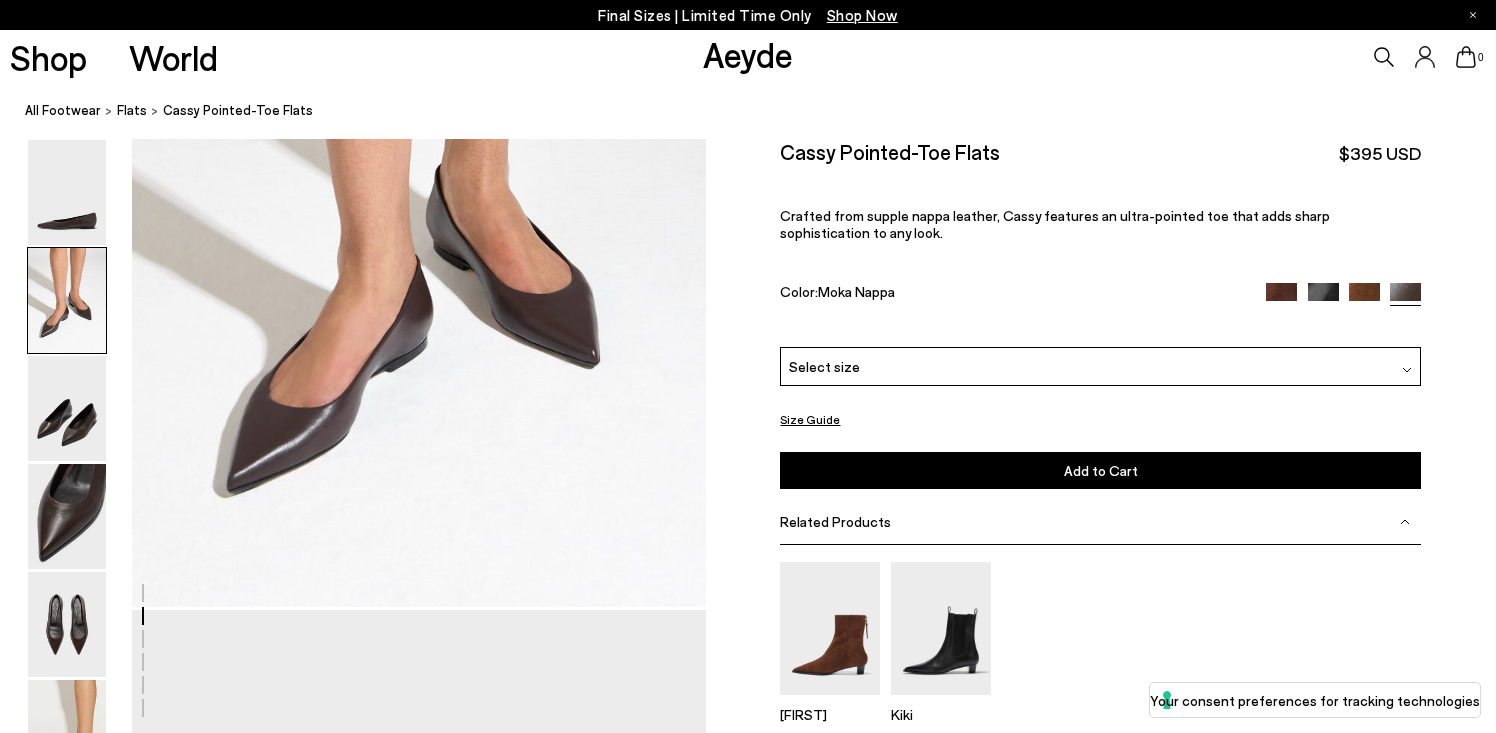 click on "Select size" at bounding box center [1100, 366] 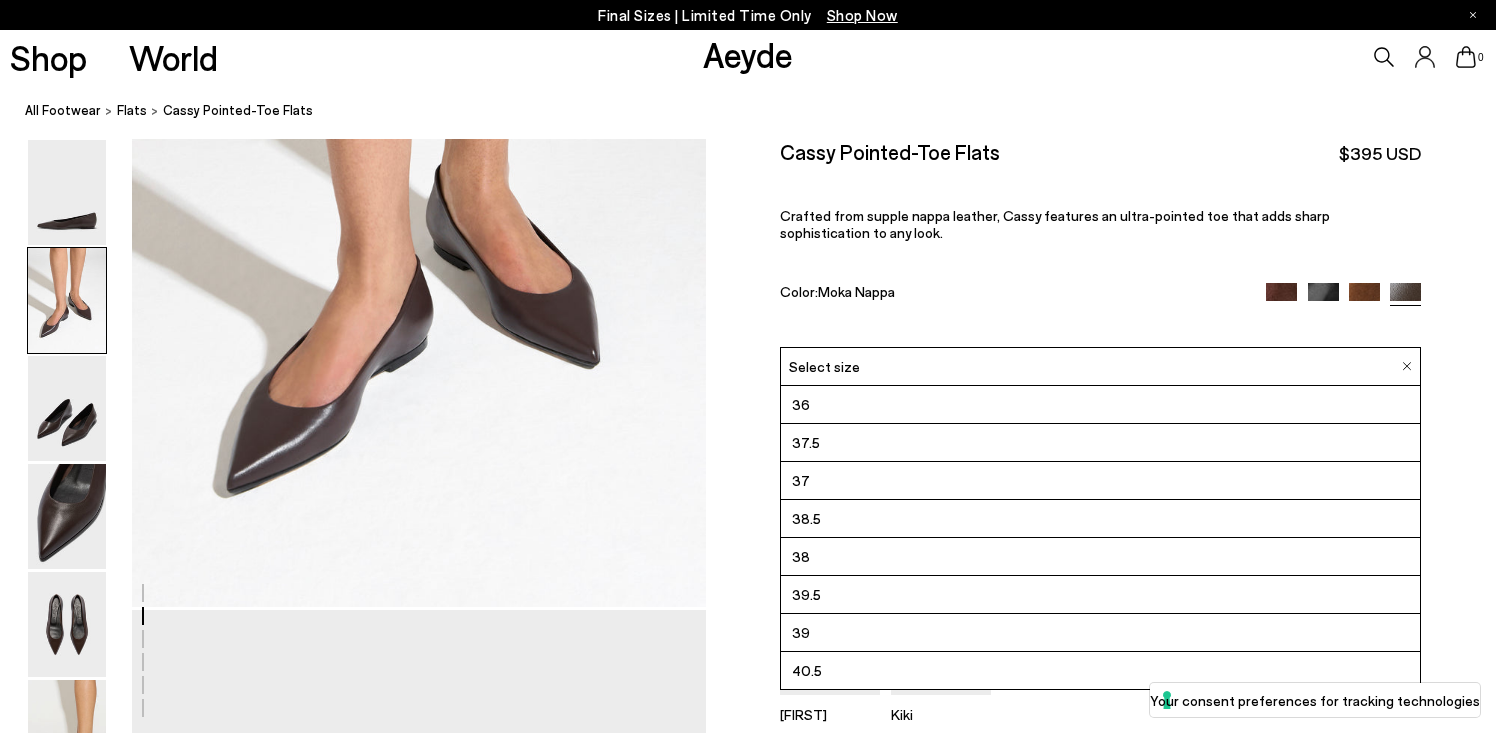 click at bounding box center [1323, 298] 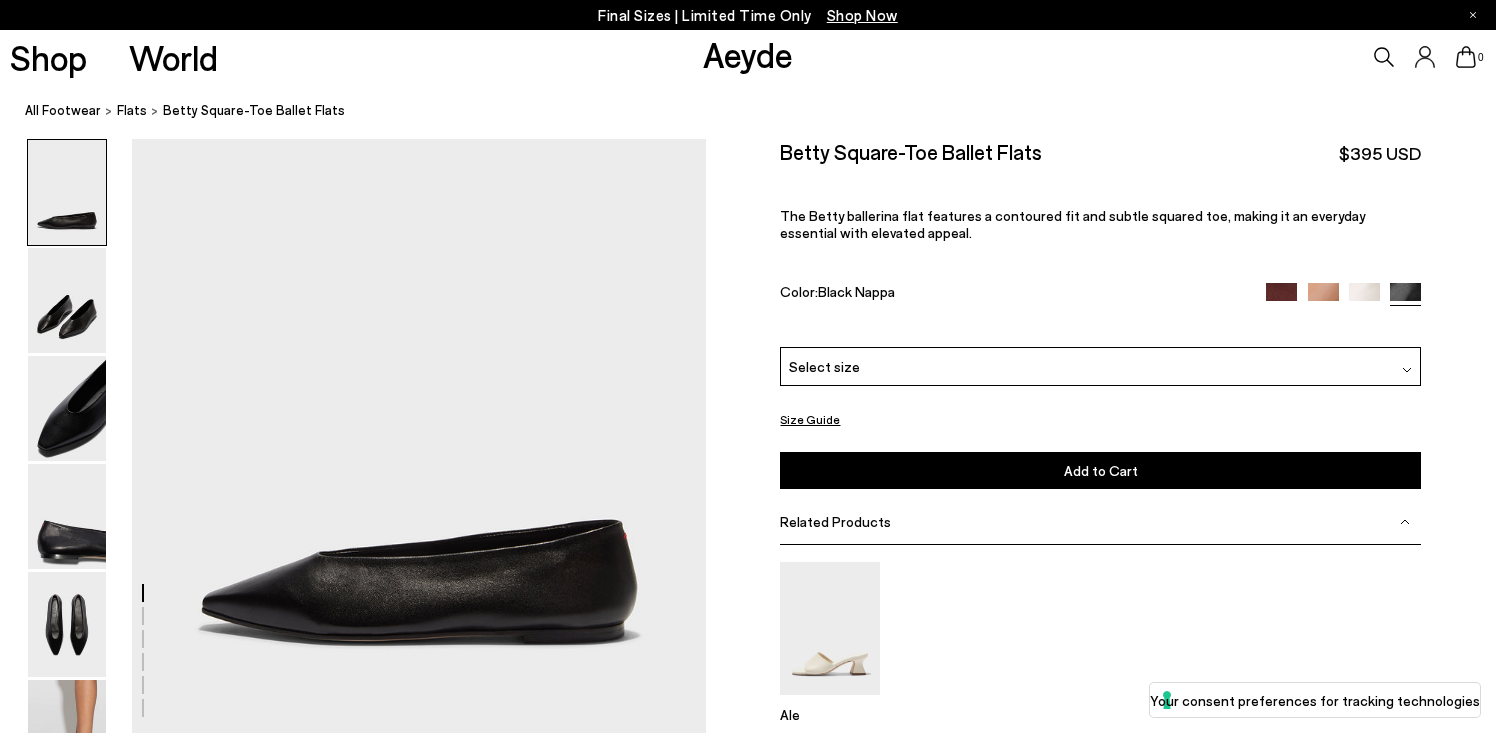 scroll, scrollTop: 0, scrollLeft: 0, axis: both 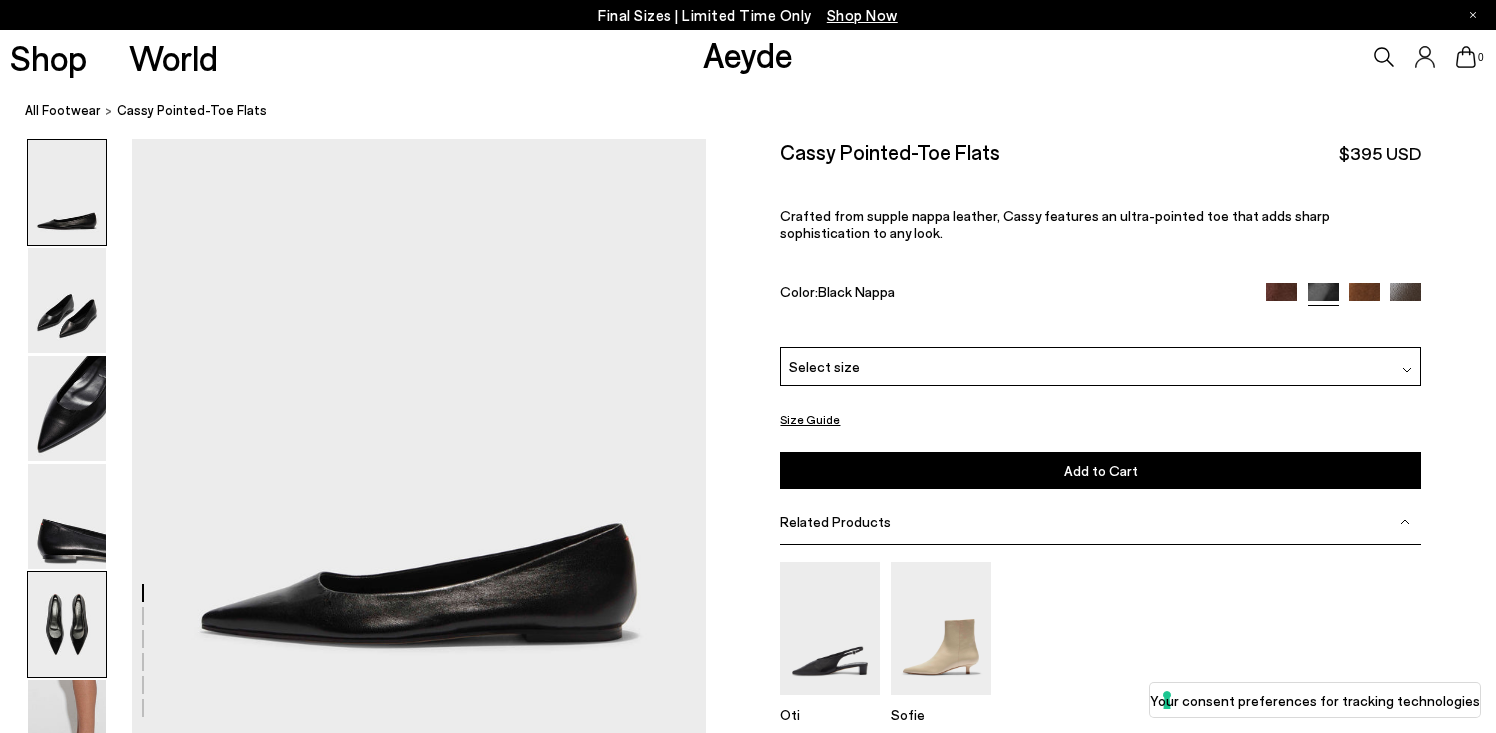 click at bounding box center [67, 624] 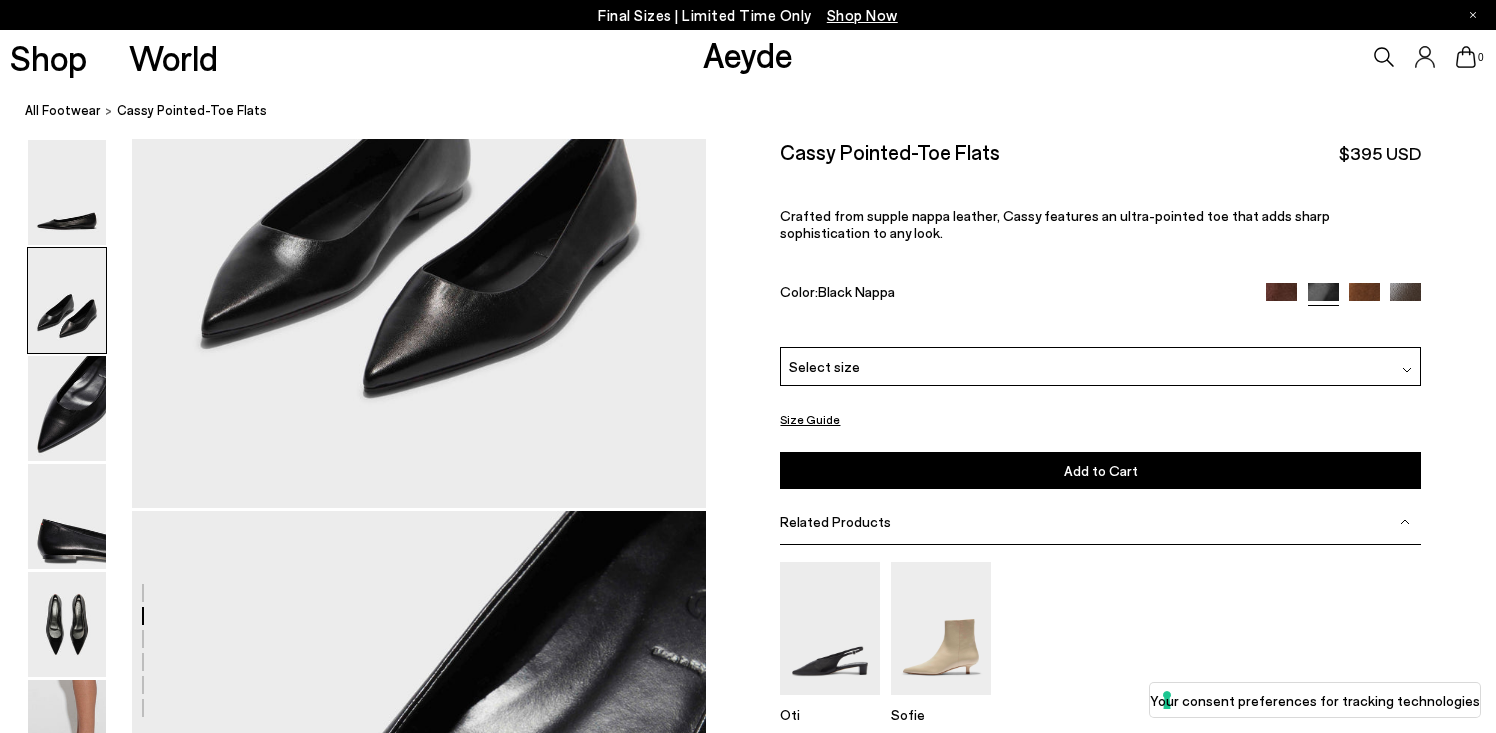 scroll, scrollTop: 741, scrollLeft: 0, axis: vertical 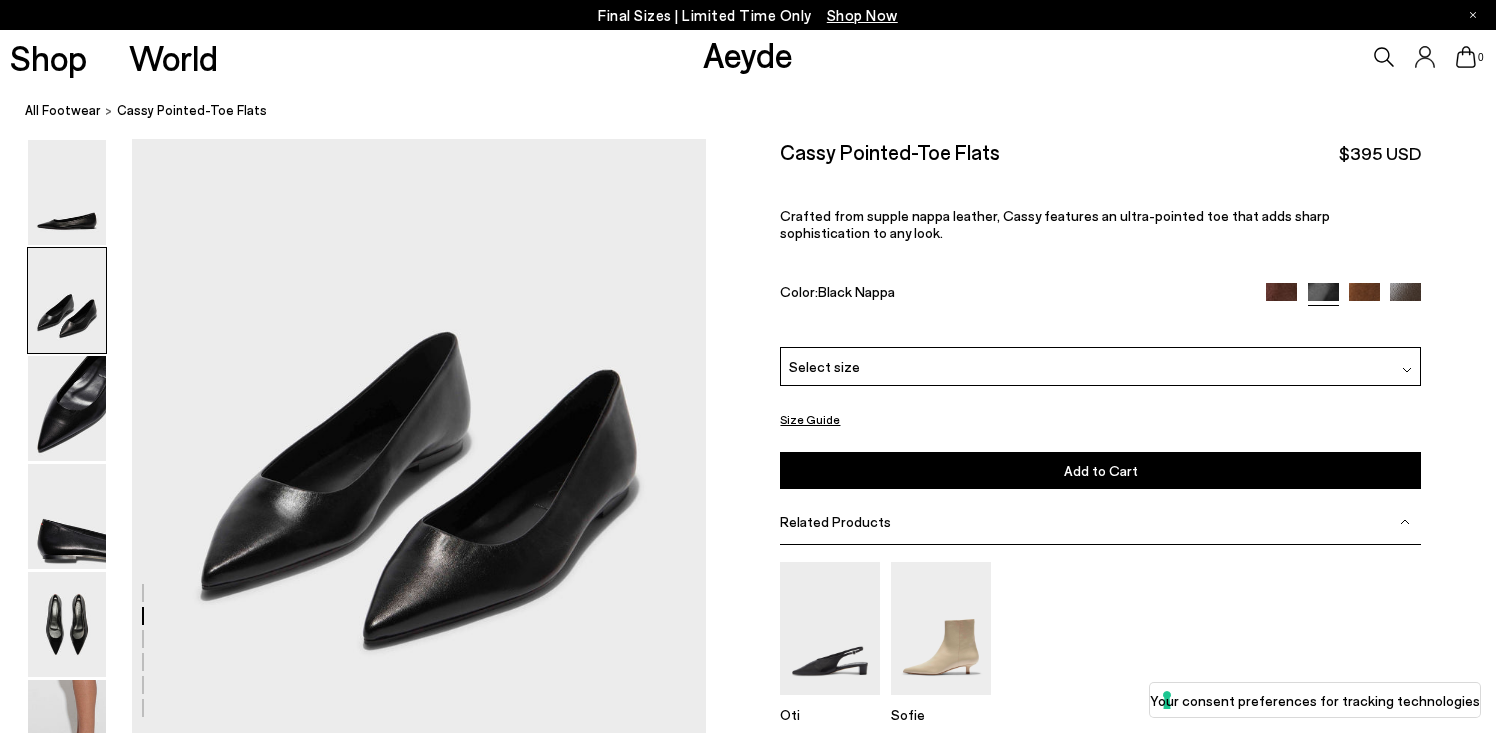 click at bounding box center (1281, 298) 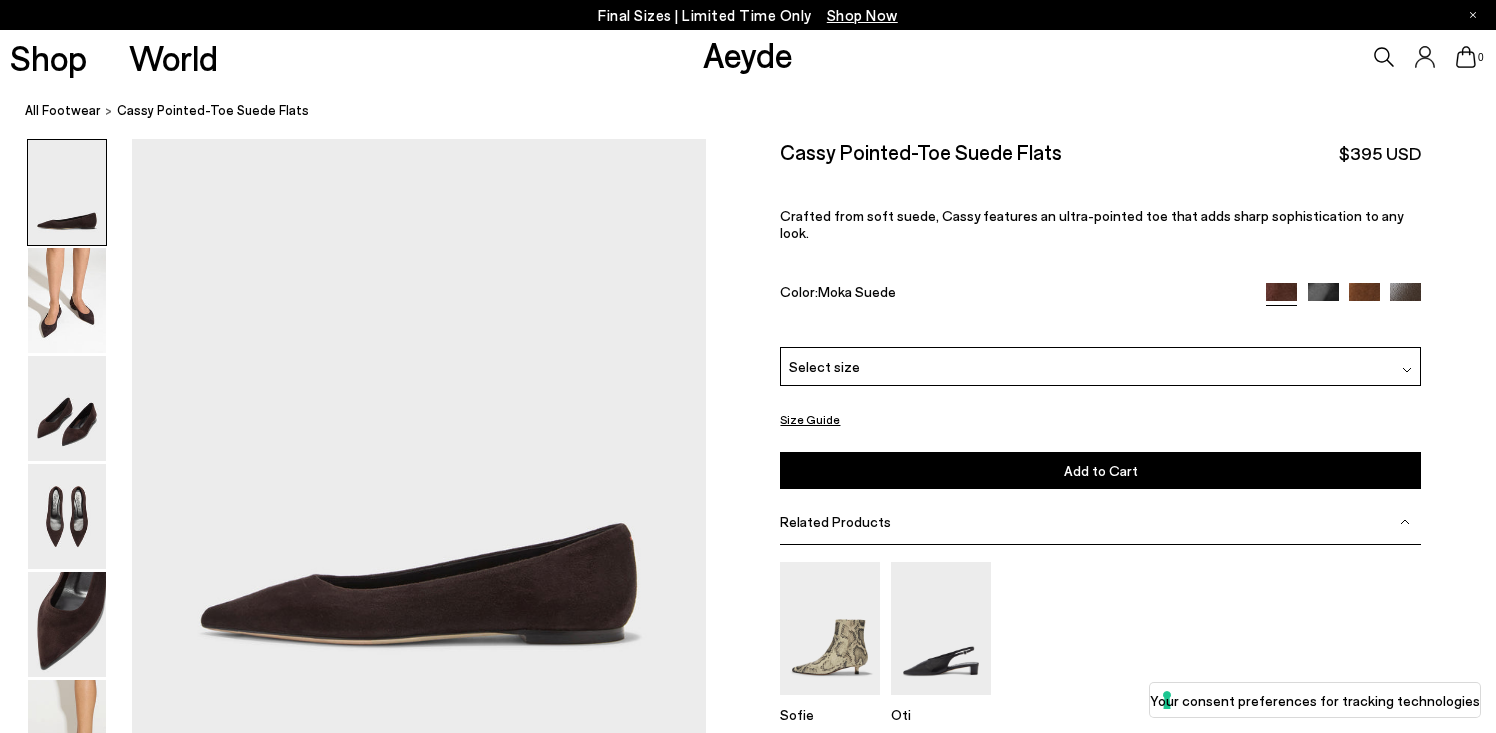scroll, scrollTop: 0, scrollLeft: 0, axis: both 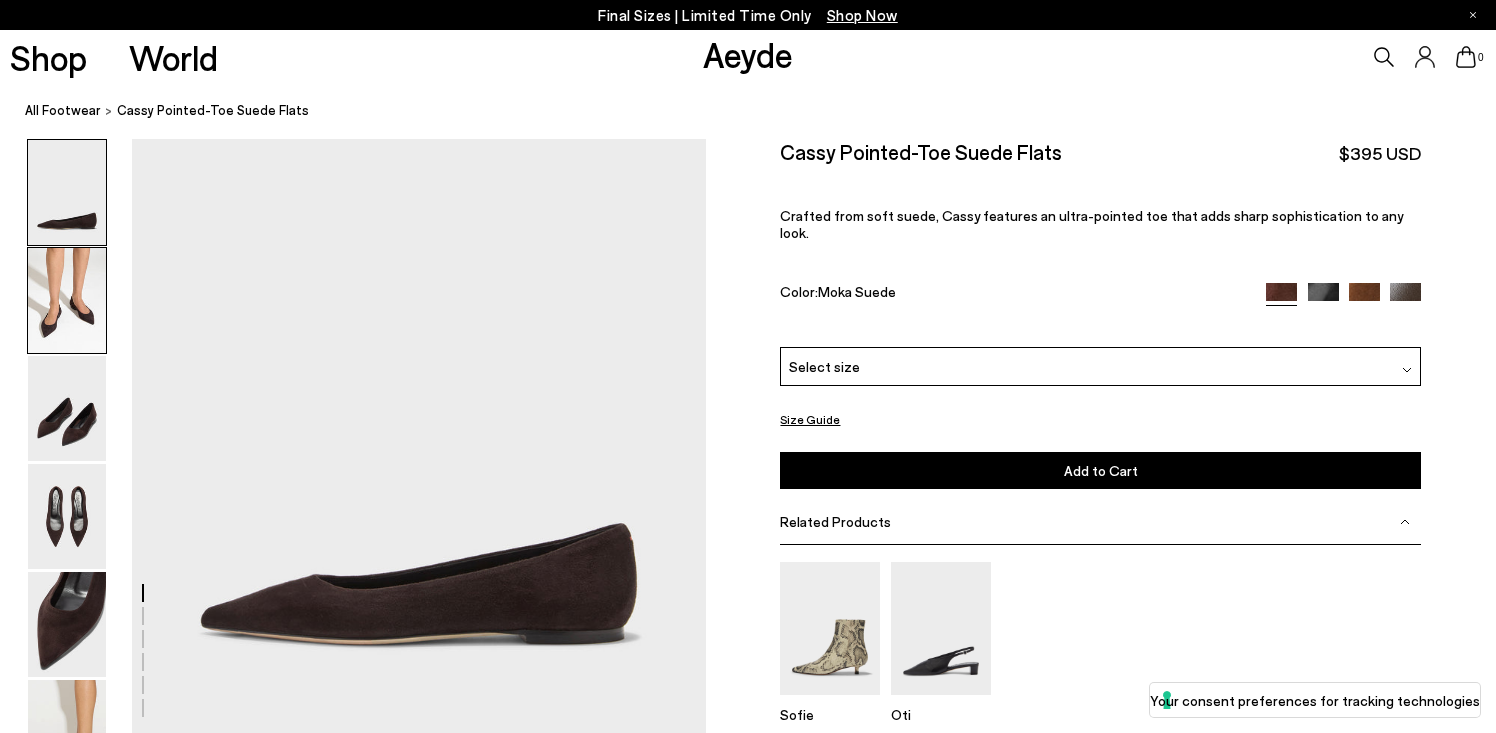 click at bounding box center (67, 300) 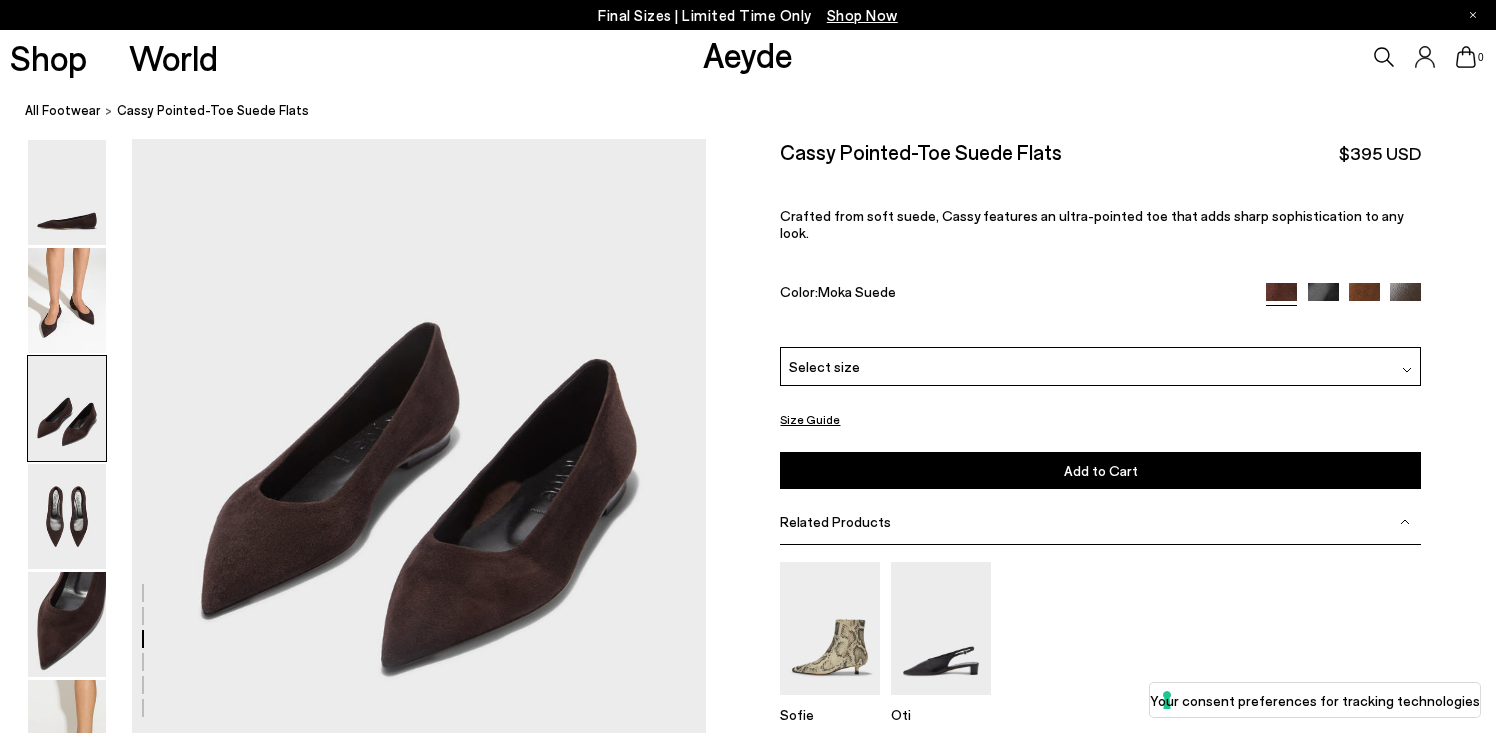 scroll, scrollTop: 1497, scrollLeft: 0, axis: vertical 